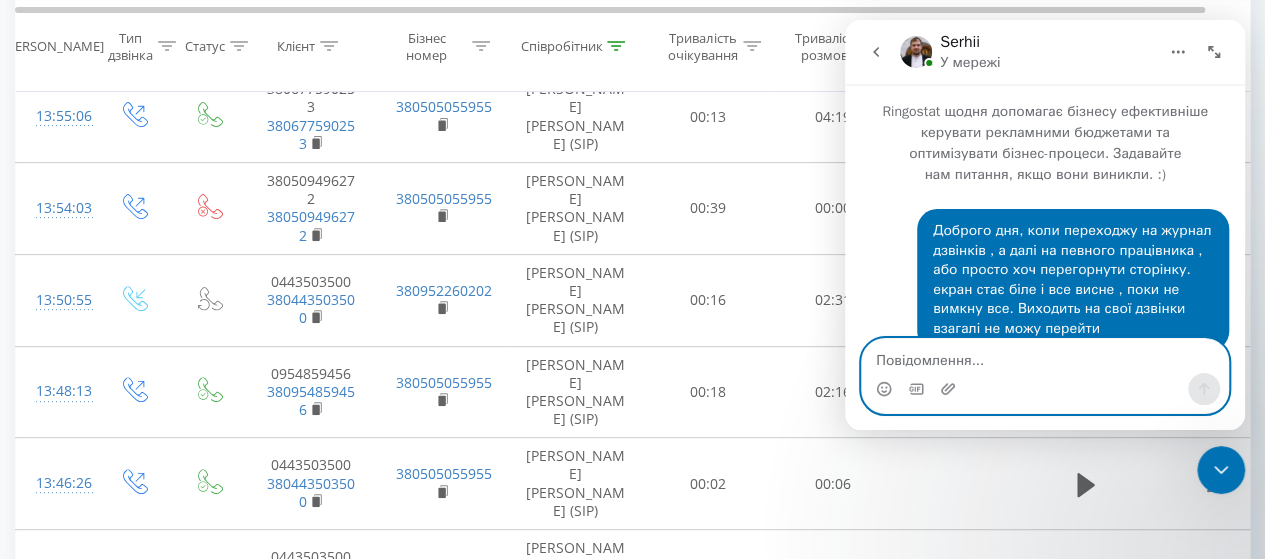 scroll, scrollTop: 245, scrollLeft: 0, axis: vertical 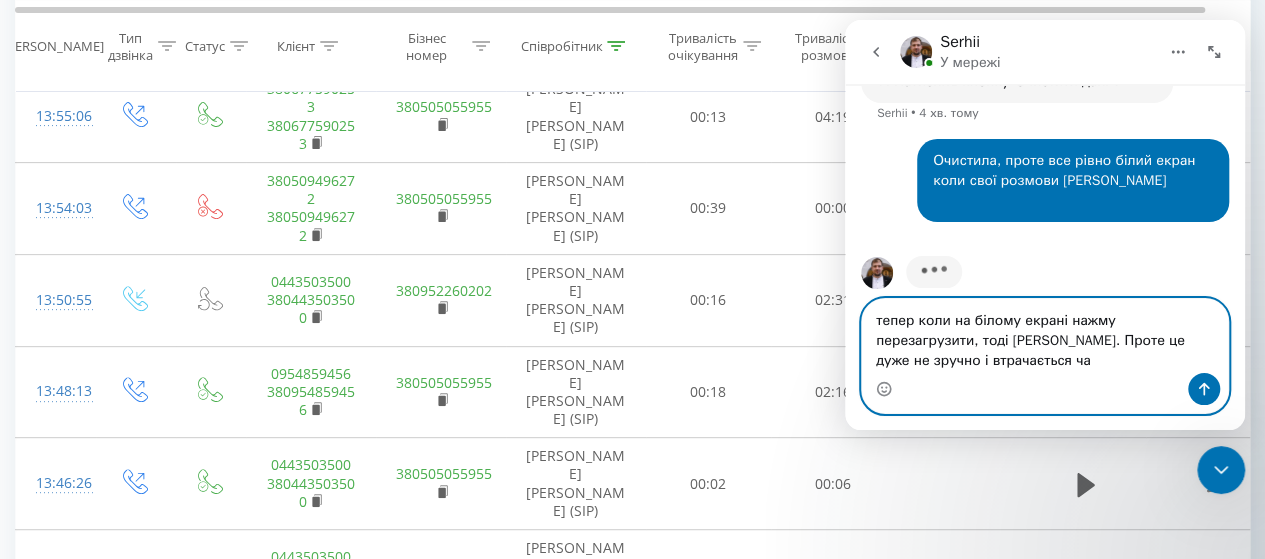 type on "тепер коли на білому екрані нажму перезагрузити, тоді є. Проте це дуже не зручно і втрачається час" 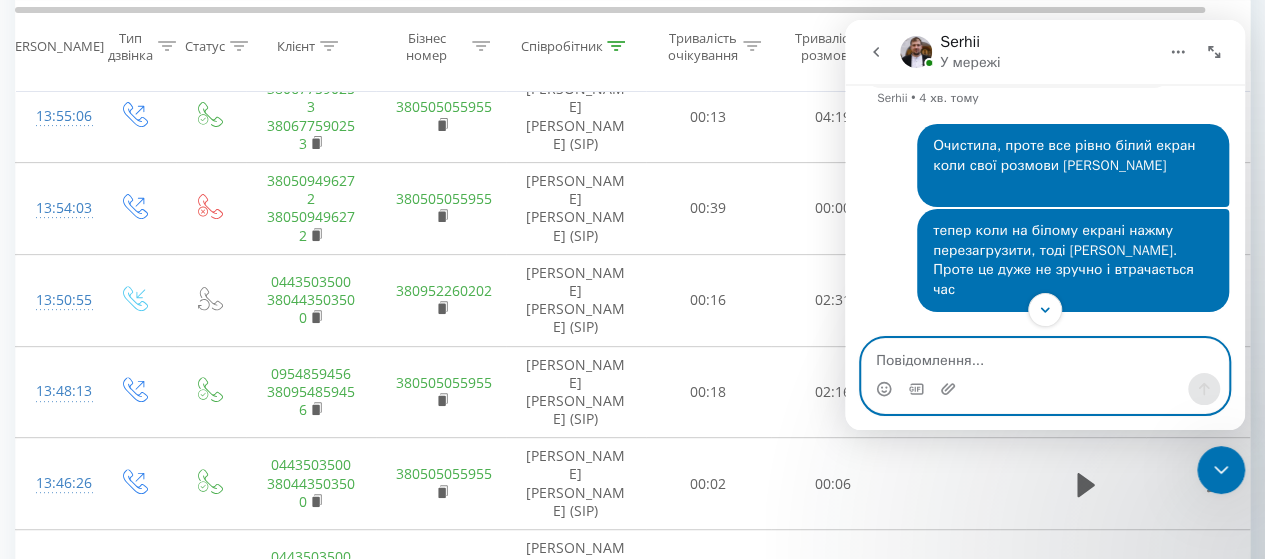 scroll, scrollTop: 890, scrollLeft: 0, axis: vertical 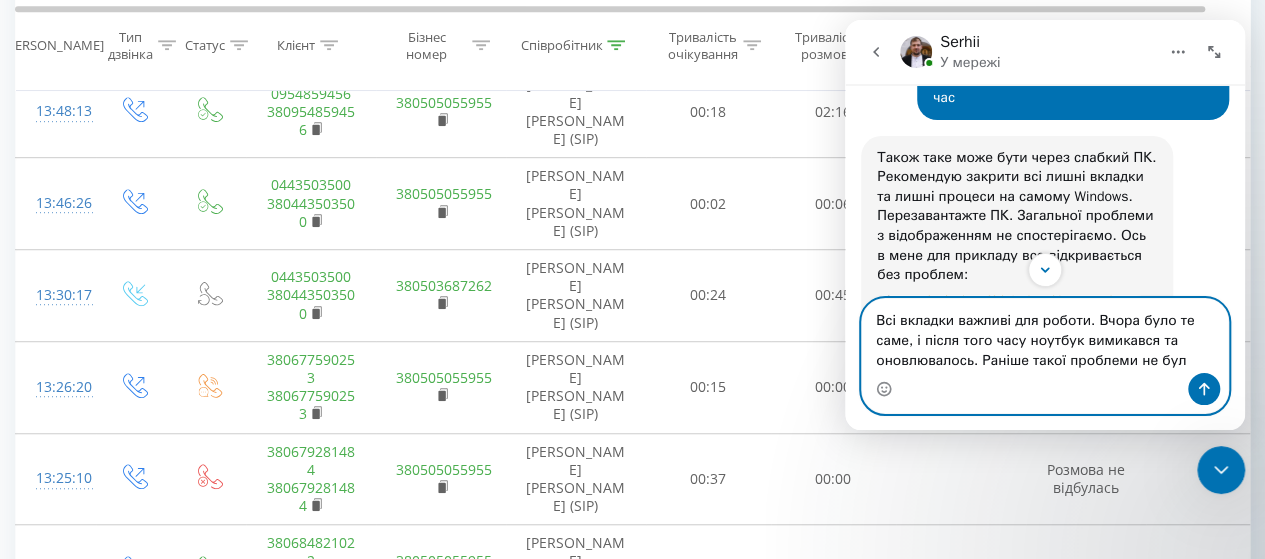 type on "Всі вкладки важливі для роботи. Вчора було те саме, і після того часу ноутбук вимикався та оновлювалось. Раніше такої проблеми не було" 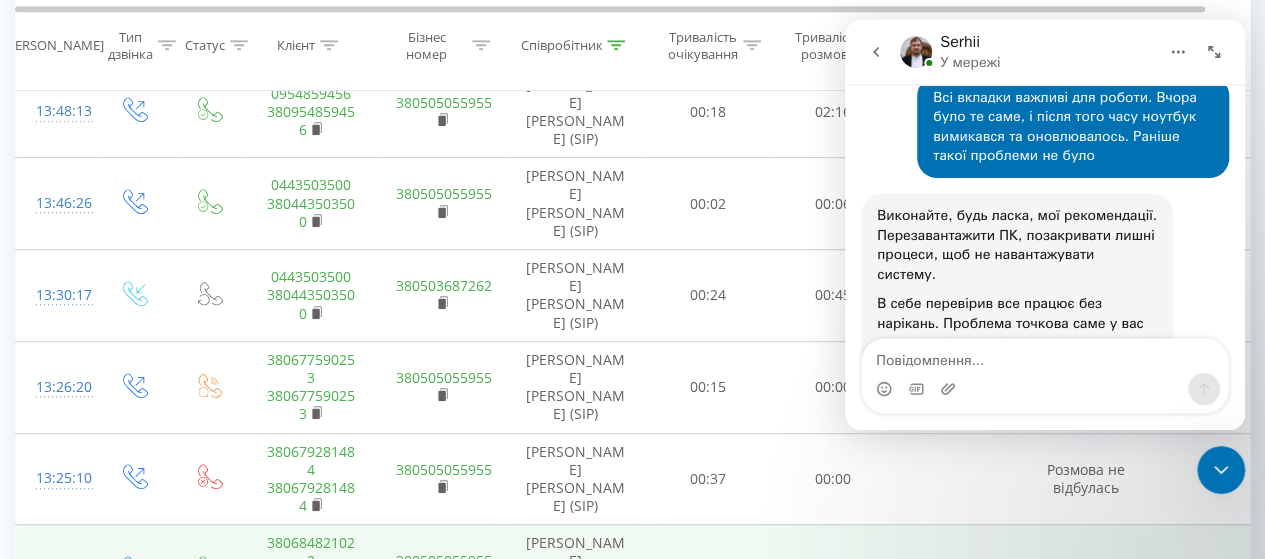 scroll, scrollTop: 1698, scrollLeft: 0, axis: vertical 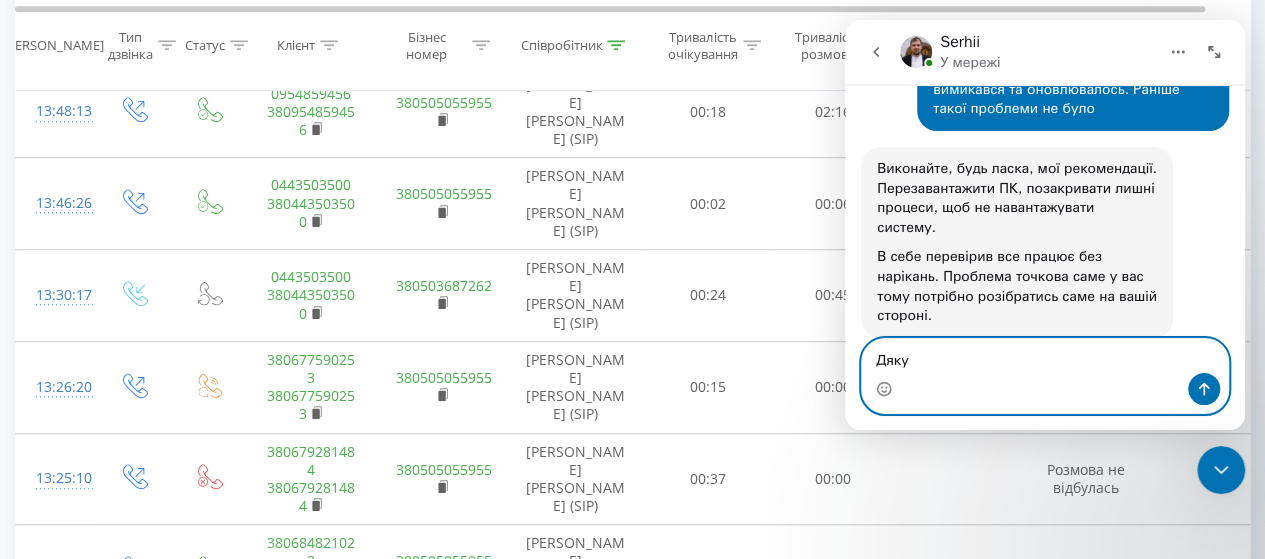 type on "Дякую" 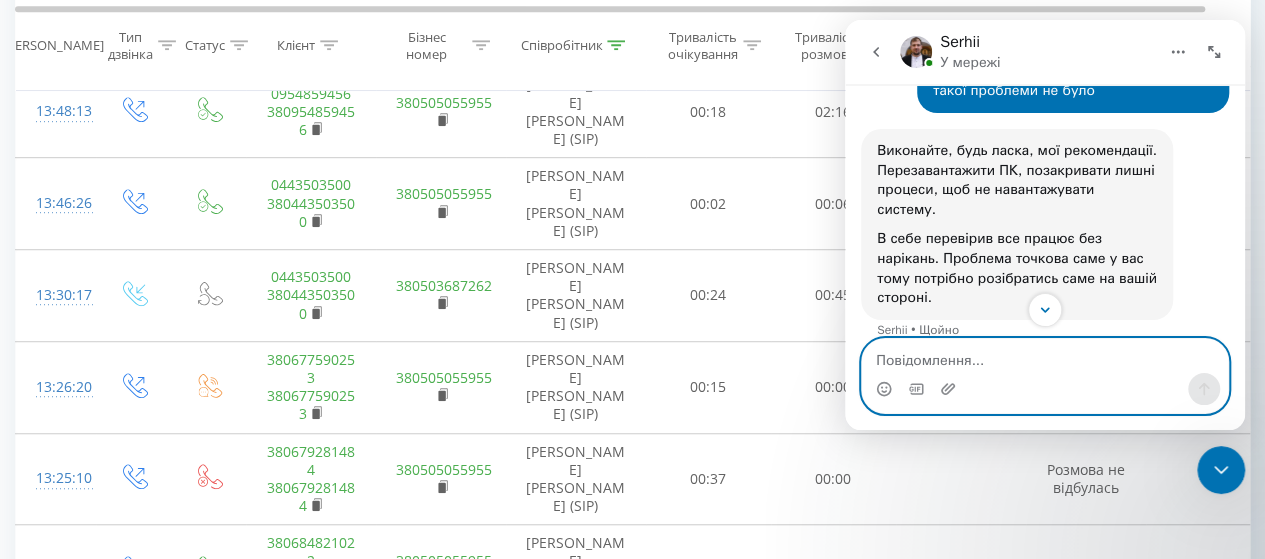 scroll, scrollTop: 1712, scrollLeft: 0, axis: vertical 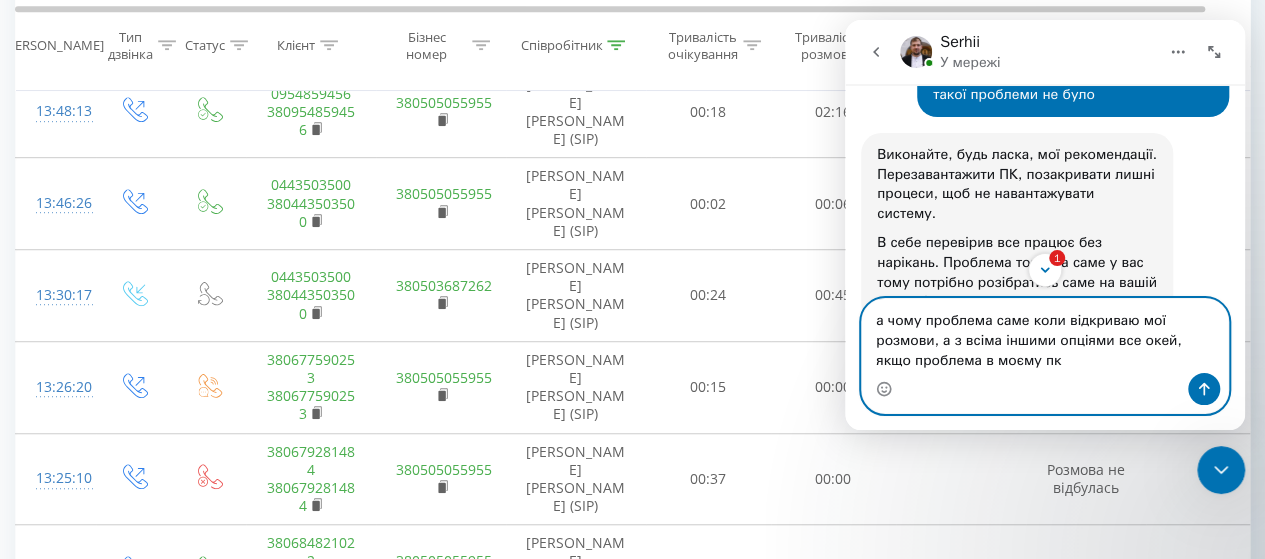 type on "а чому проблема саме коли відкриваю мої розмови, а з всіма іншими опціями все окей, якщо проблема в моєму пк?" 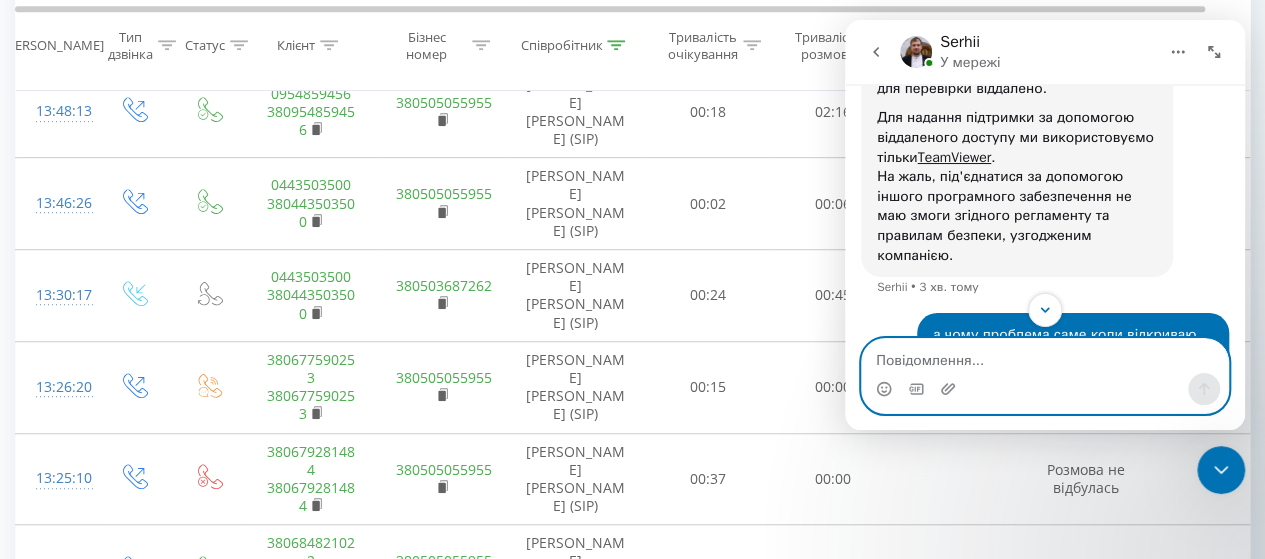 scroll, scrollTop: 2115, scrollLeft: 0, axis: vertical 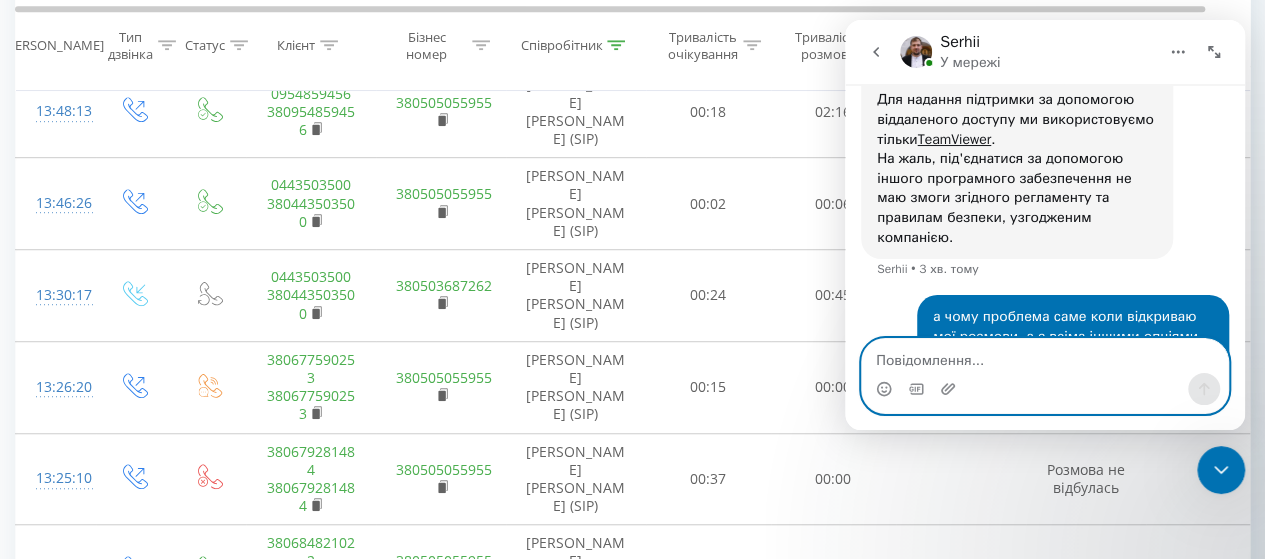 click at bounding box center (1045, 356) 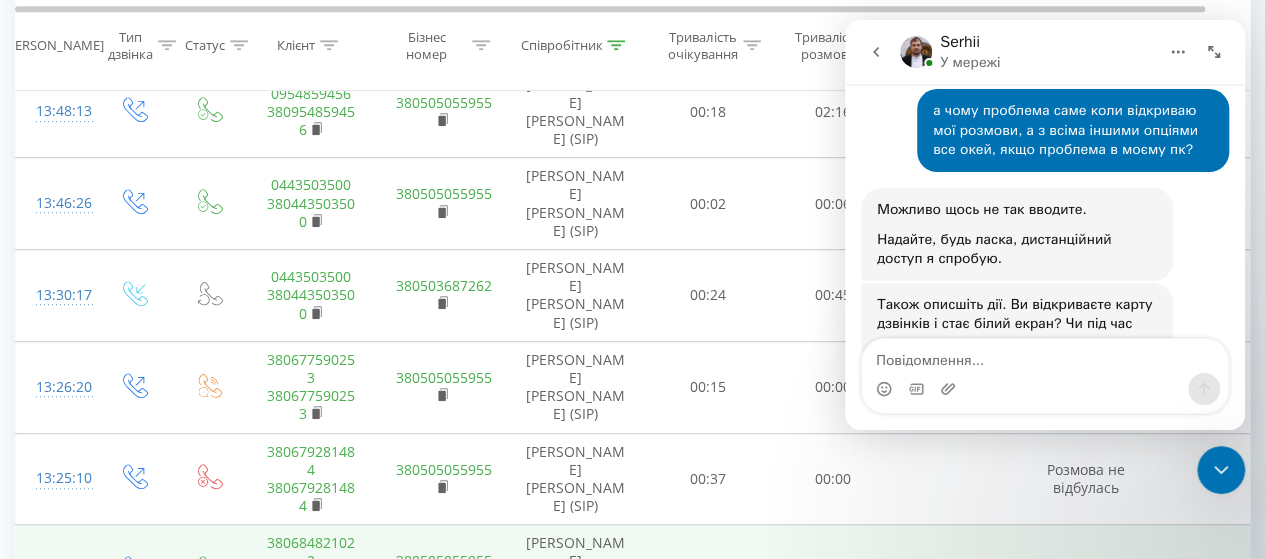 scroll, scrollTop: 2276, scrollLeft: 0, axis: vertical 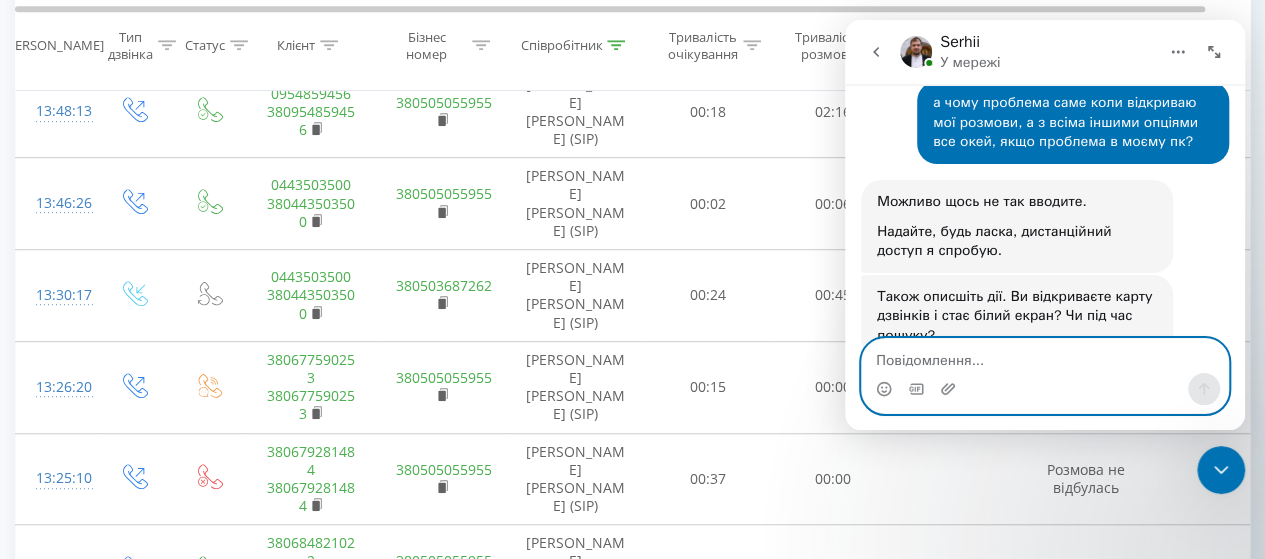 click at bounding box center (1045, 356) 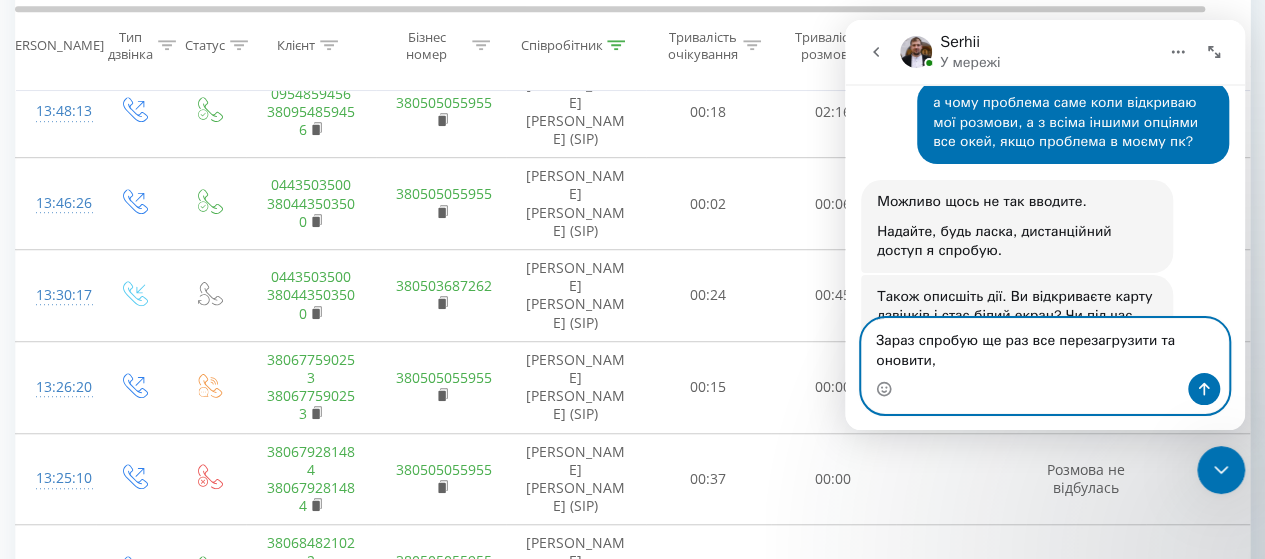 scroll, scrollTop: 2296, scrollLeft: 0, axis: vertical 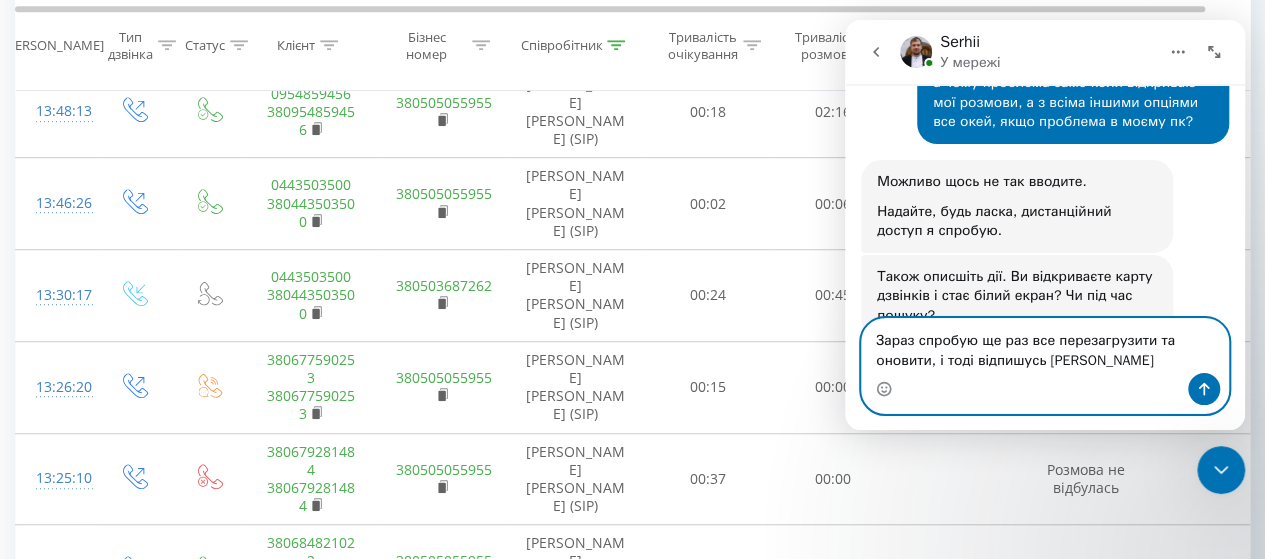 type on "Зараз спробую ще раз все перезагрузити та оновити, і тоді відпишусь Вам" 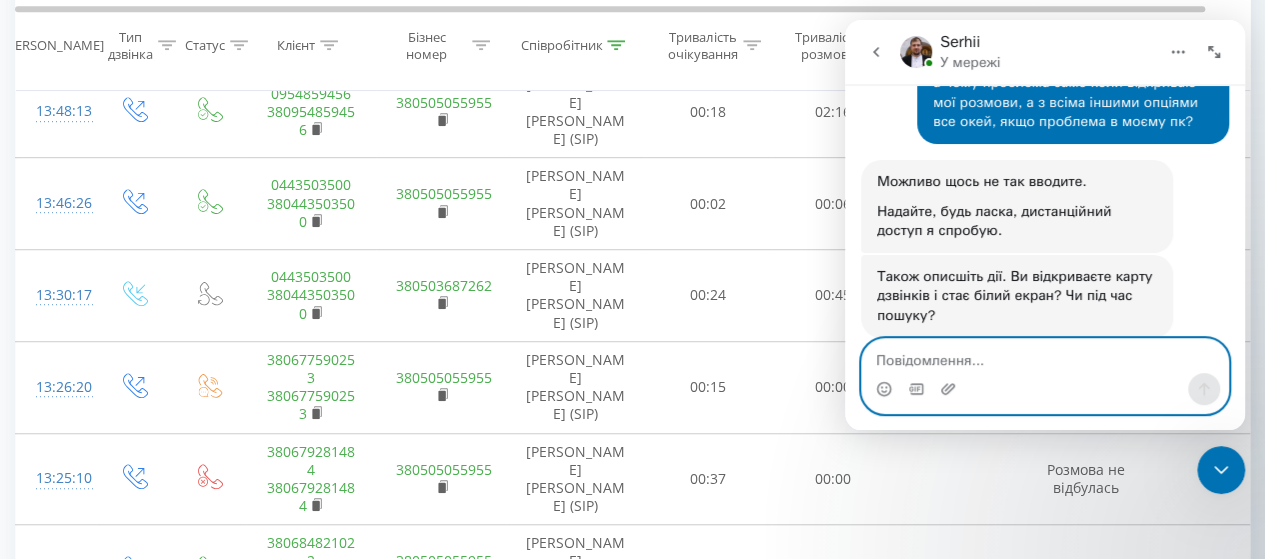 scroll, scrollTop: 2355, scrollLeft: 0, axis: vertical 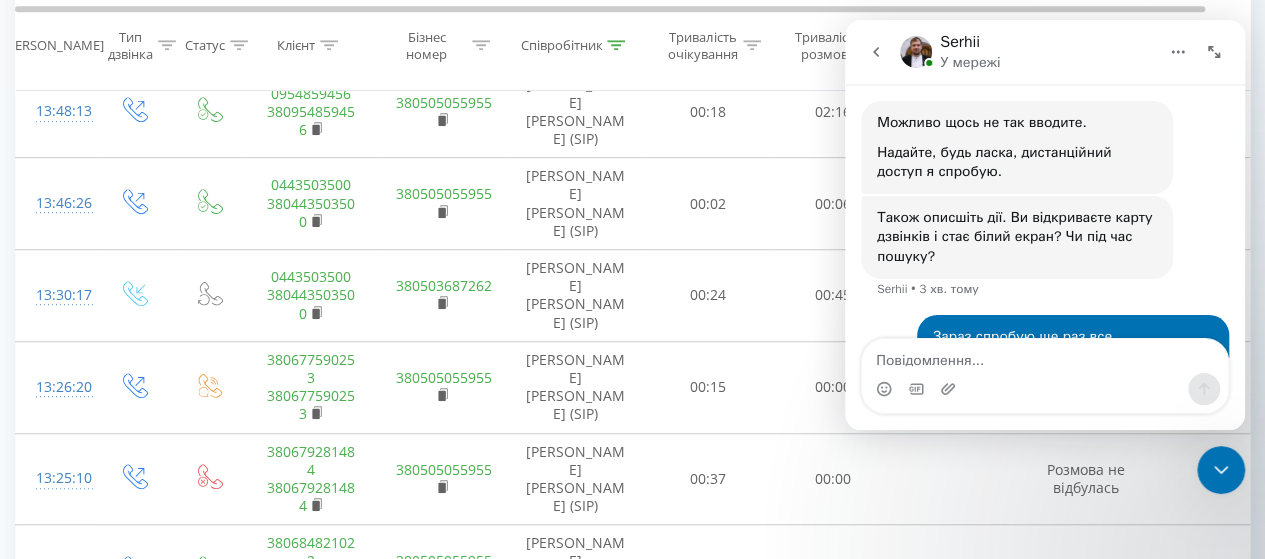 drag, startPoint x: 996, startPoint y: 189, endPoint x: 1075, endPoint y: 252, distance: 101.04455 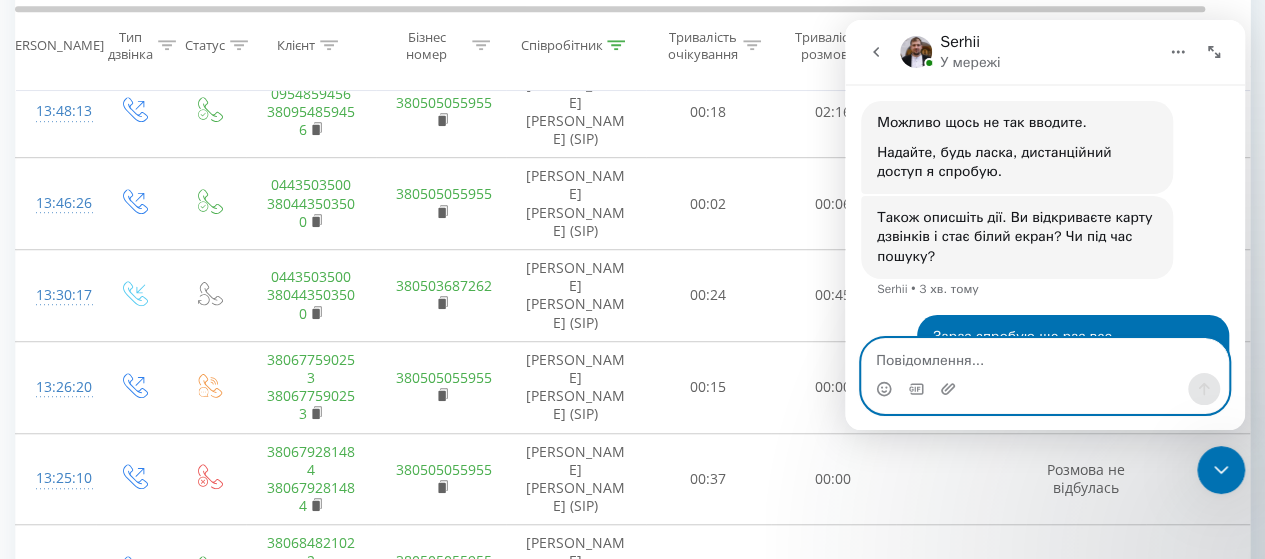 click at bounding box center [1045, 356] 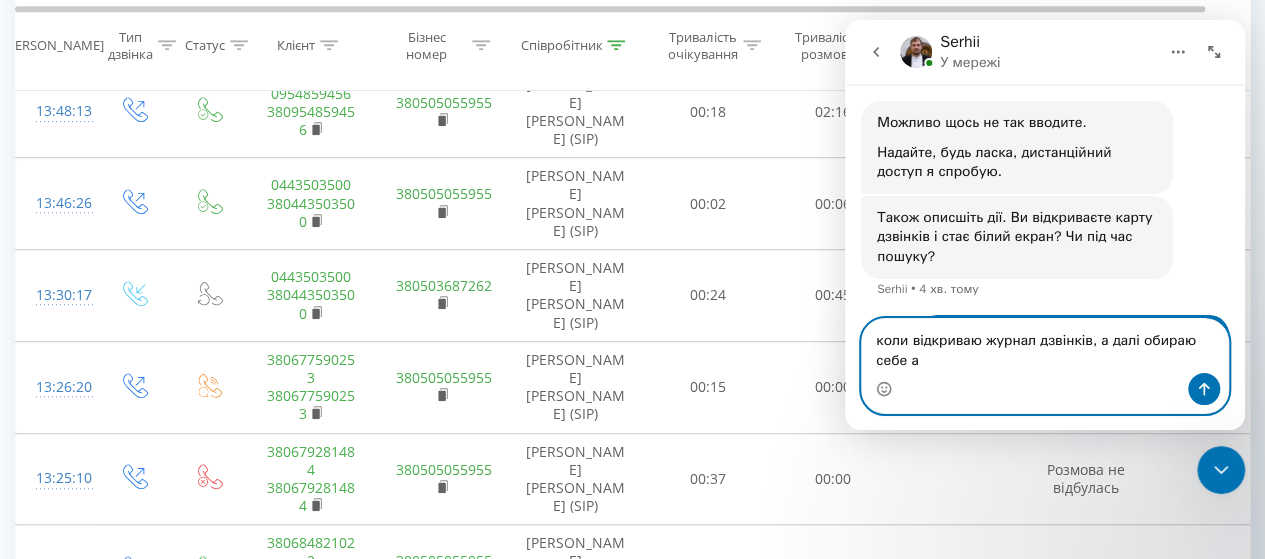scroll, scrollTop: 2375, scrollLeft: 0, axis: vertical 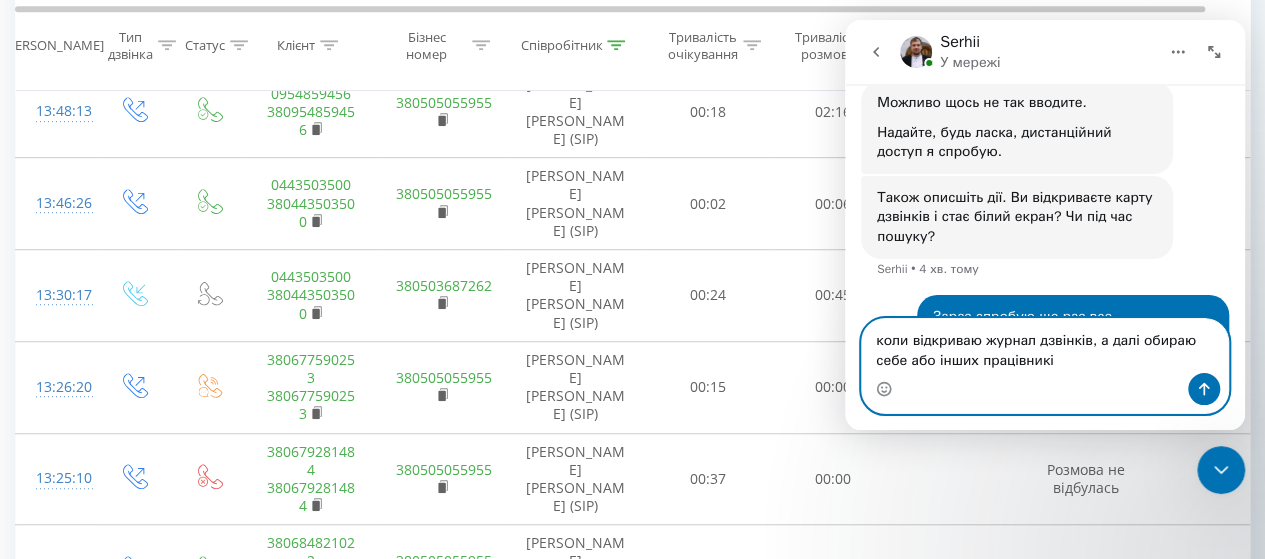 type on "коли відкриваю журнал дзвінків, а далі обираю себе або інших працівників" 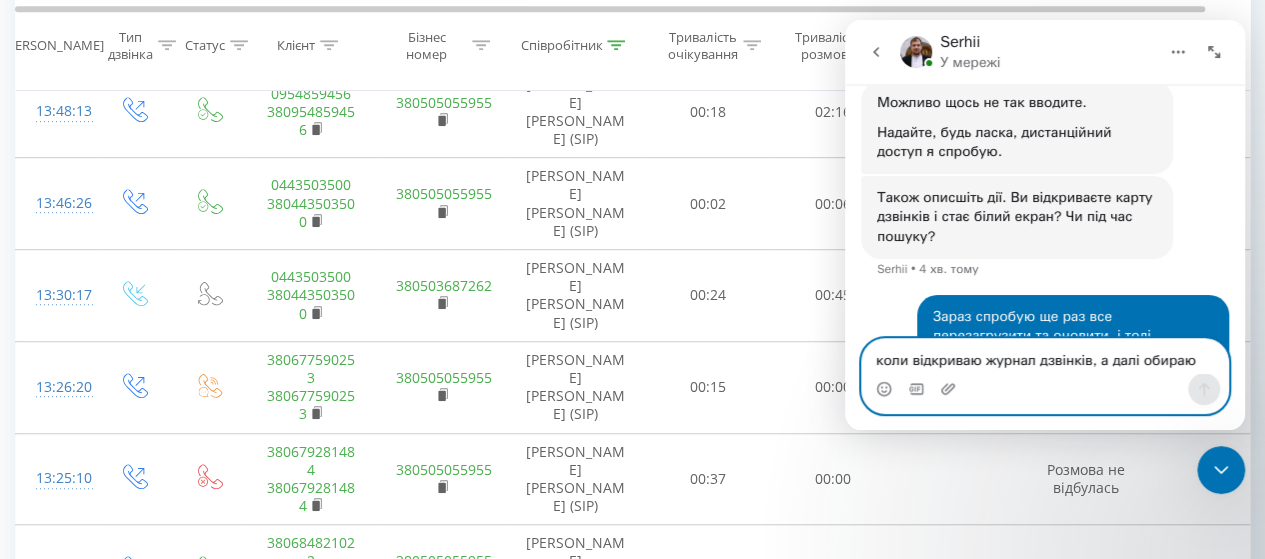 type 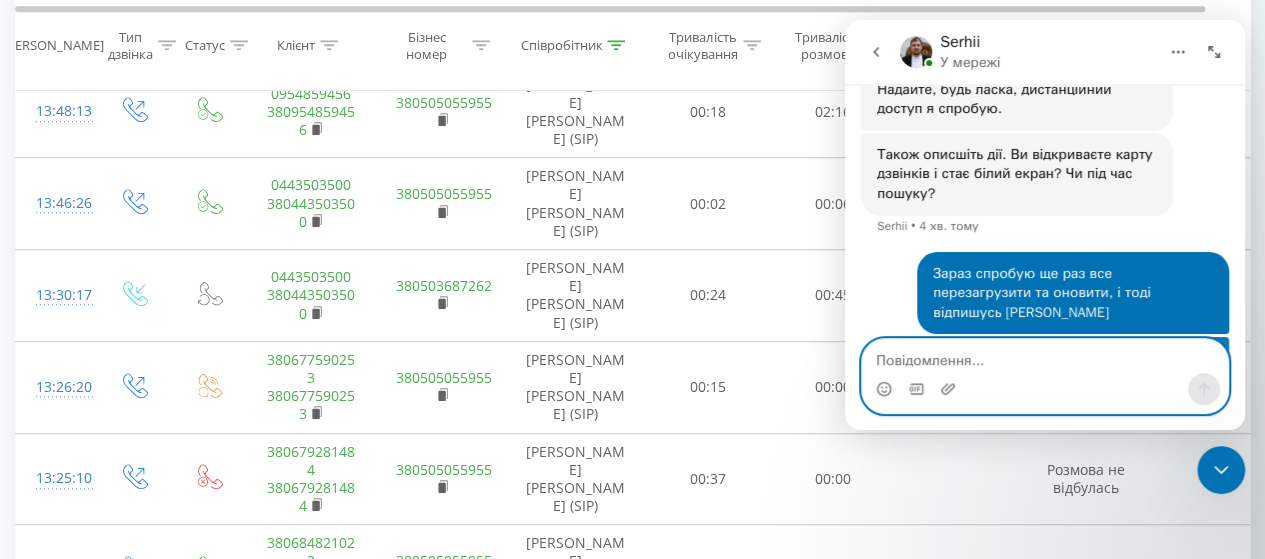 scroll, scrollTop: 2420, scrollLeft: 0, axis: vertical 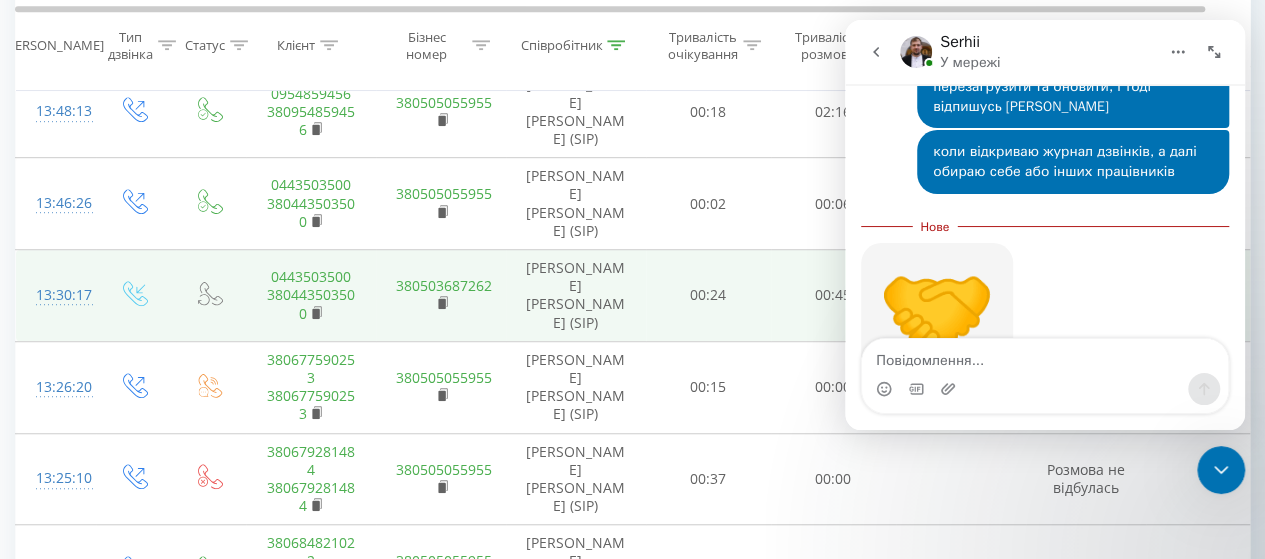 click on "Цешинська Владислава Олександрівна (SIP)" at bounding box center [576, 296] 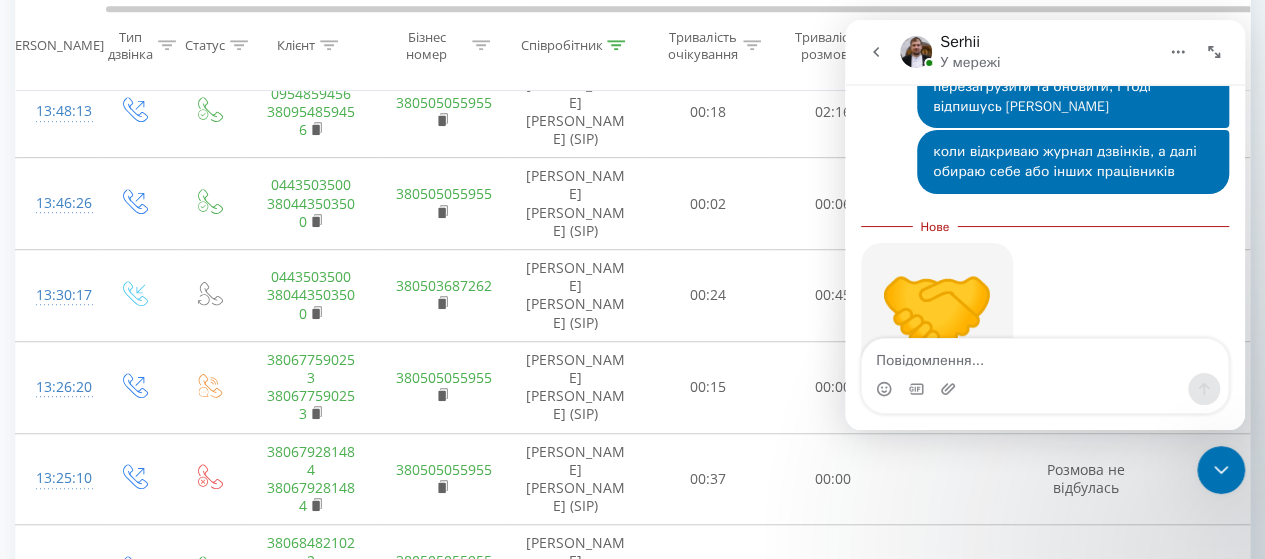 scroll, scrollTop: 87, scrollLeft: 0, axis: vertical 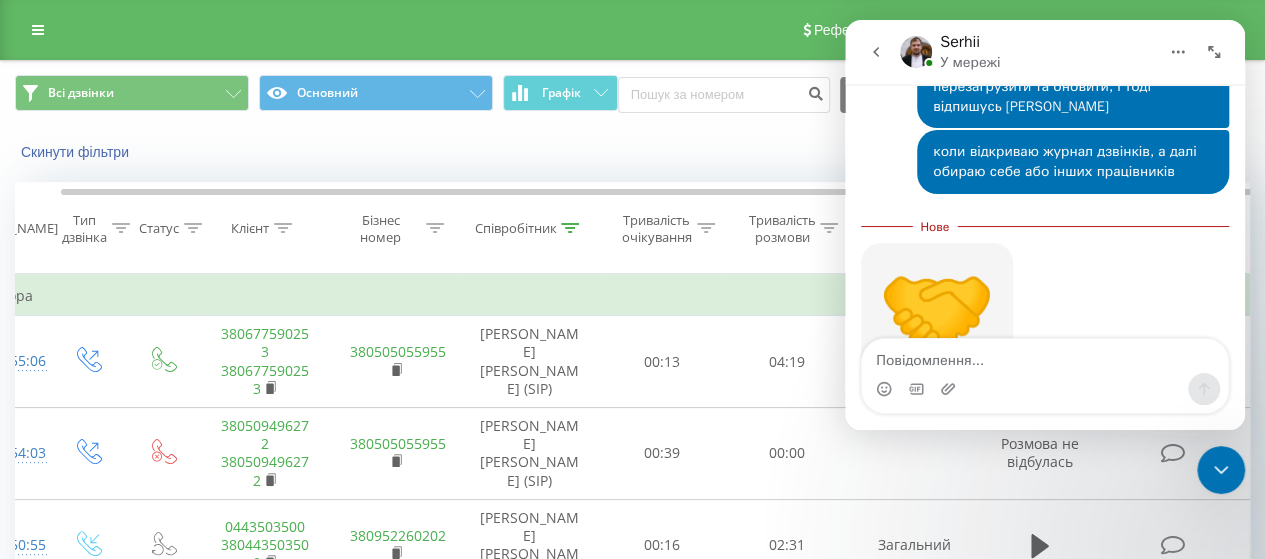 click at bounding box center (38, 30) 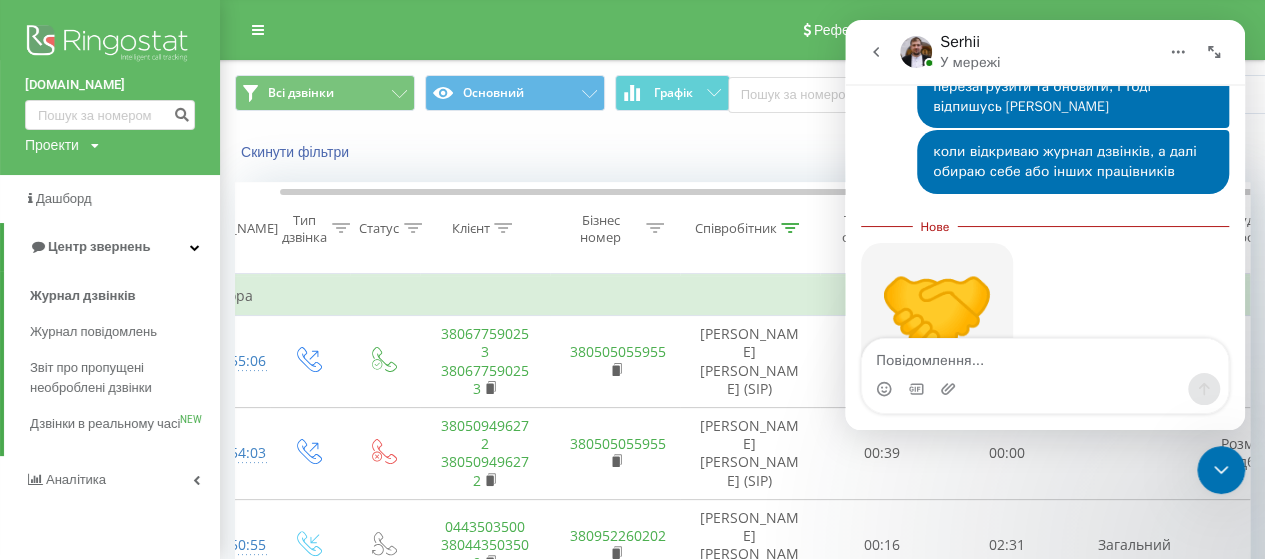 scroll, scrollTop: 0, scrollLeft: 46, axis: horizontal 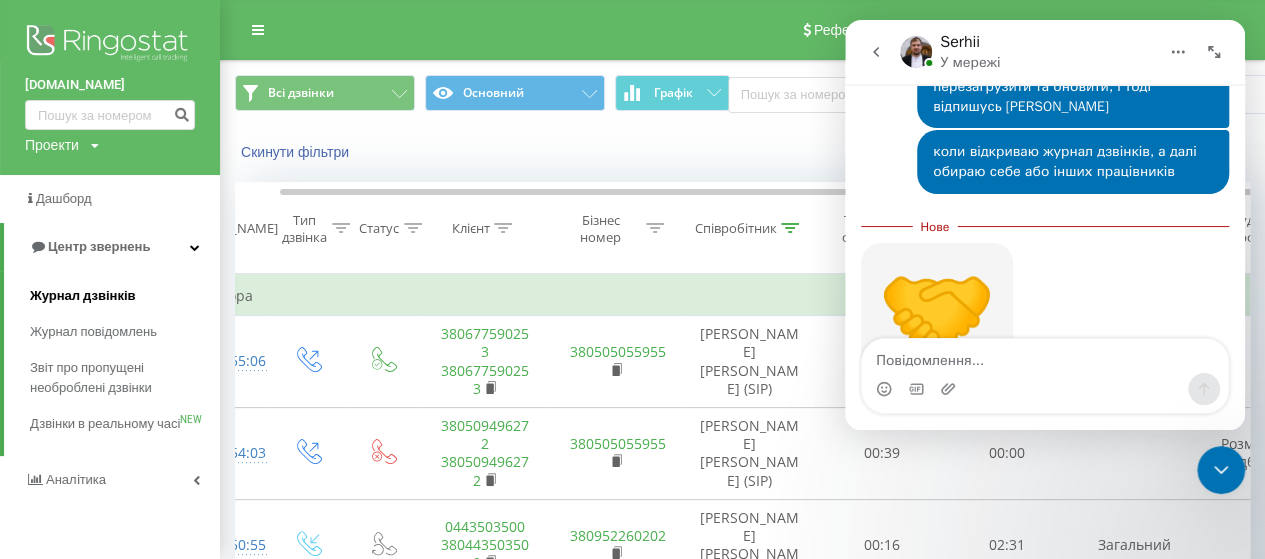 click on "Журнал дзвінків" at bounding box center [83, 296] 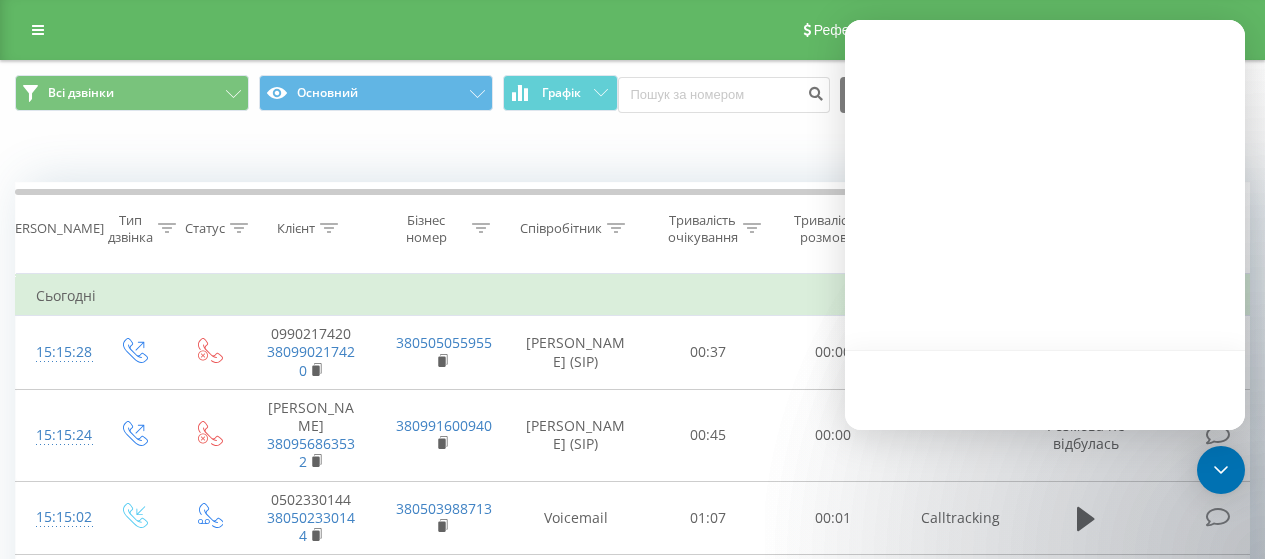 scroll, scrollTop: 0, scrollLeft: 0, axis: both 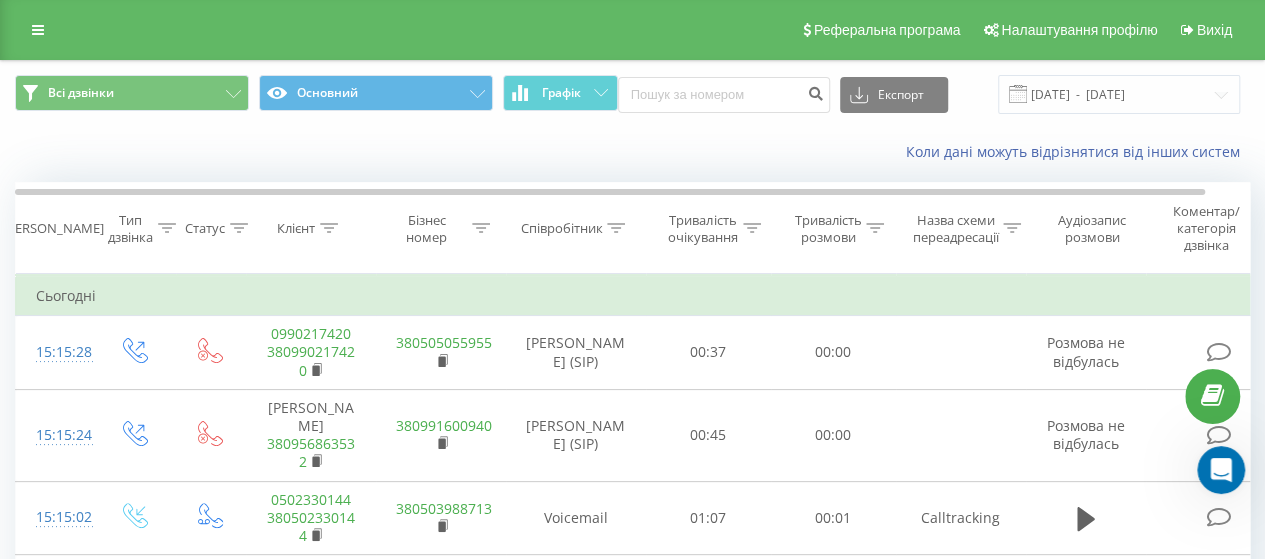 click on "Співробітник" at bounding box center [561, 228] 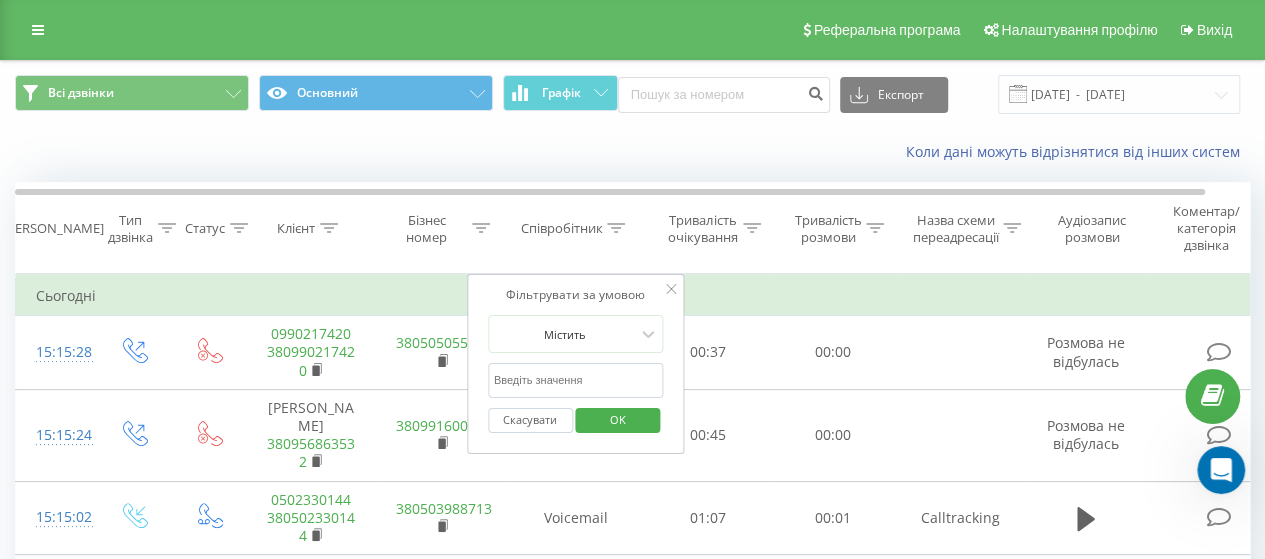 click at bounding box center [576, 380] 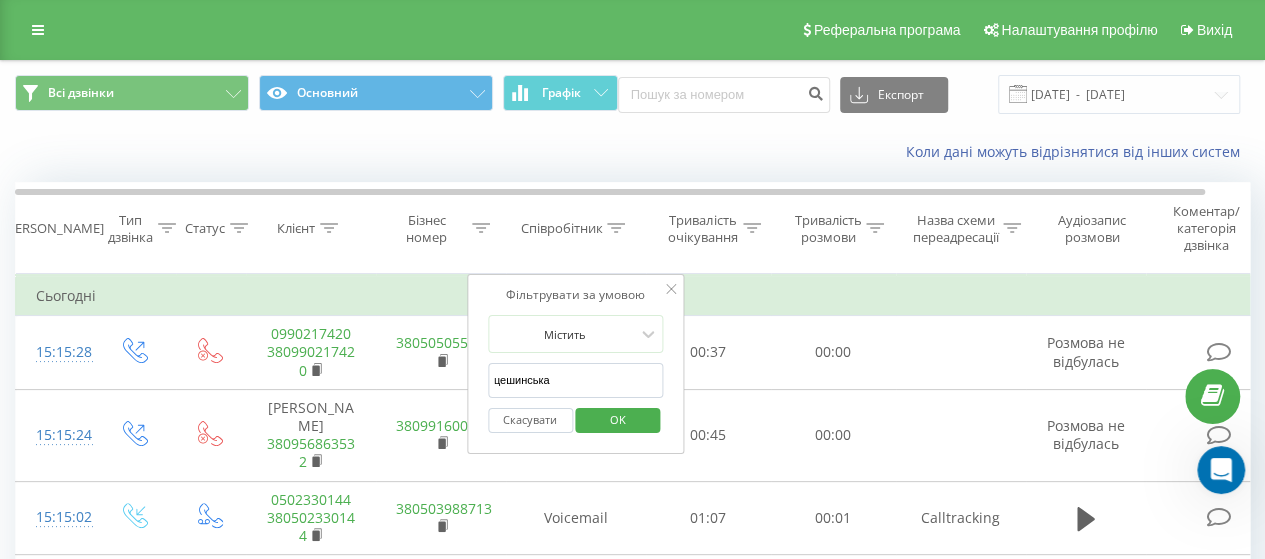 click on "OK" at bounding box center (618, 419) 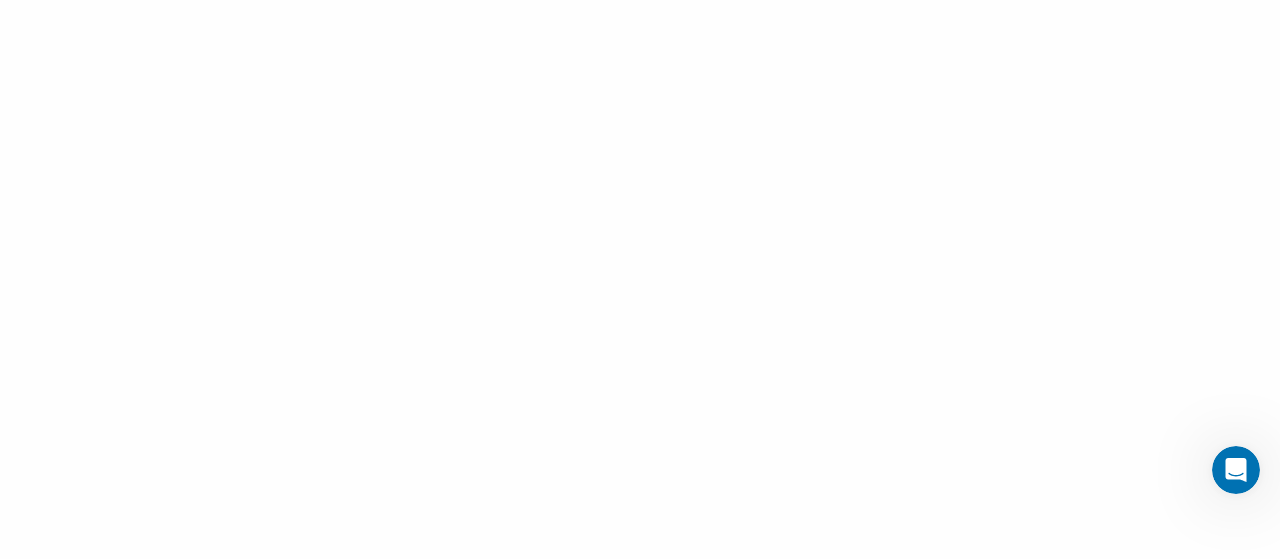 click 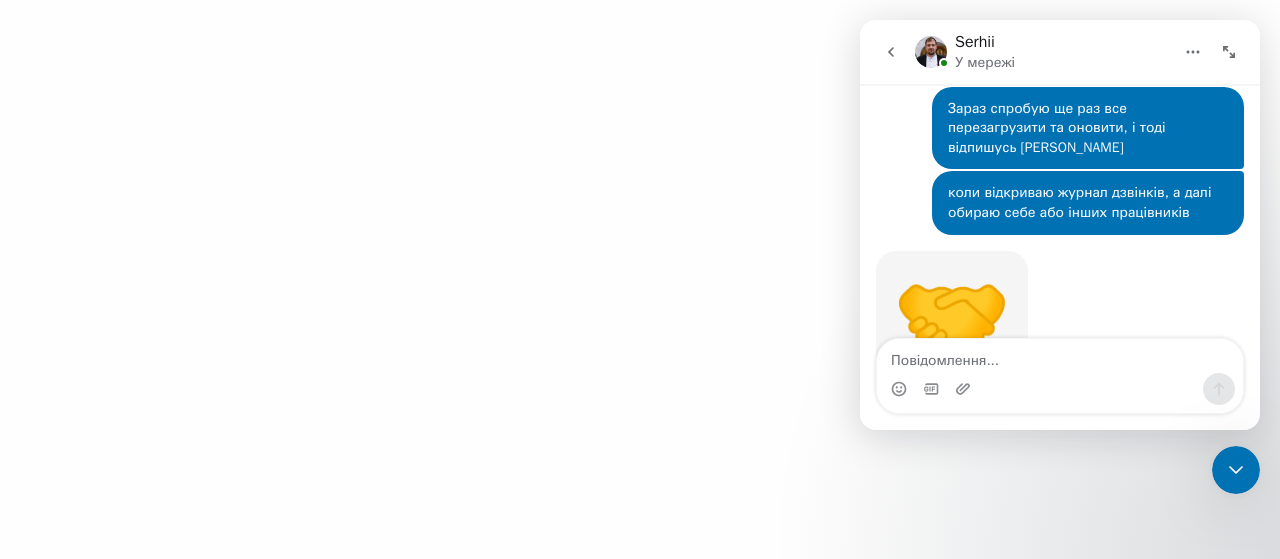 scroll, scrollTop: 2568, scrollLeft: 0, axis: vertical 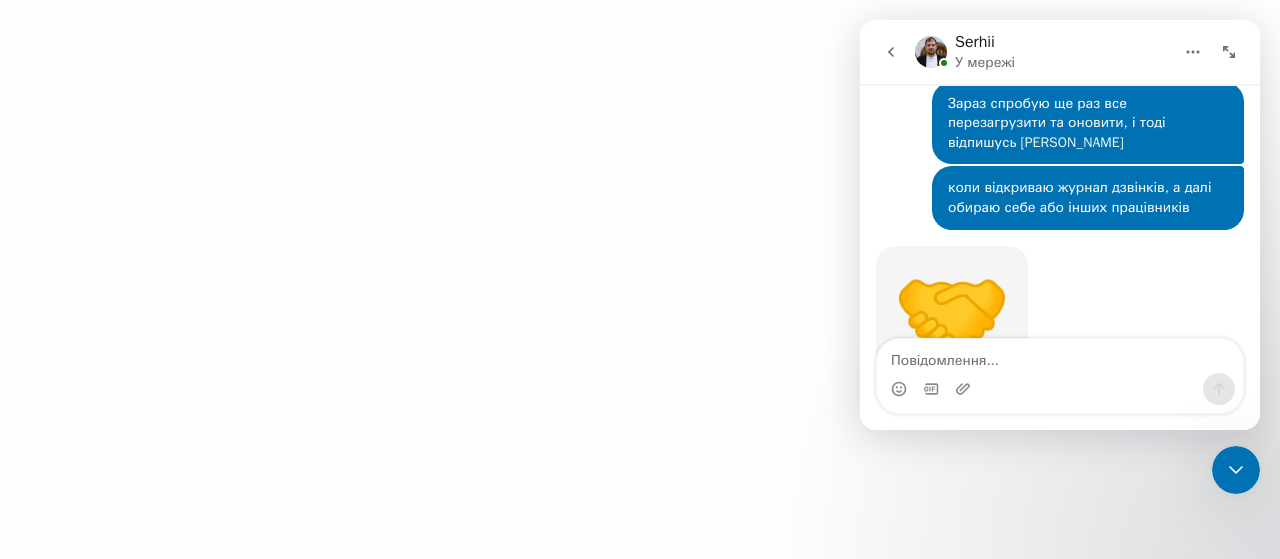 click at bounding box center [640, 279] 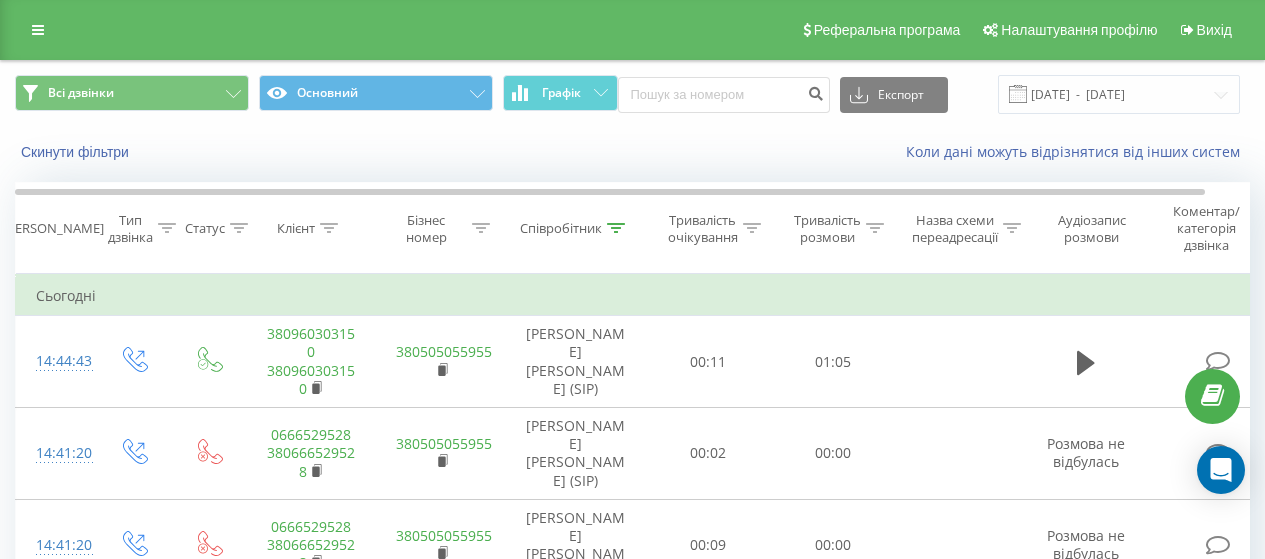 scroll, scrollTop: 0, scrollLeft: 0, axis: both 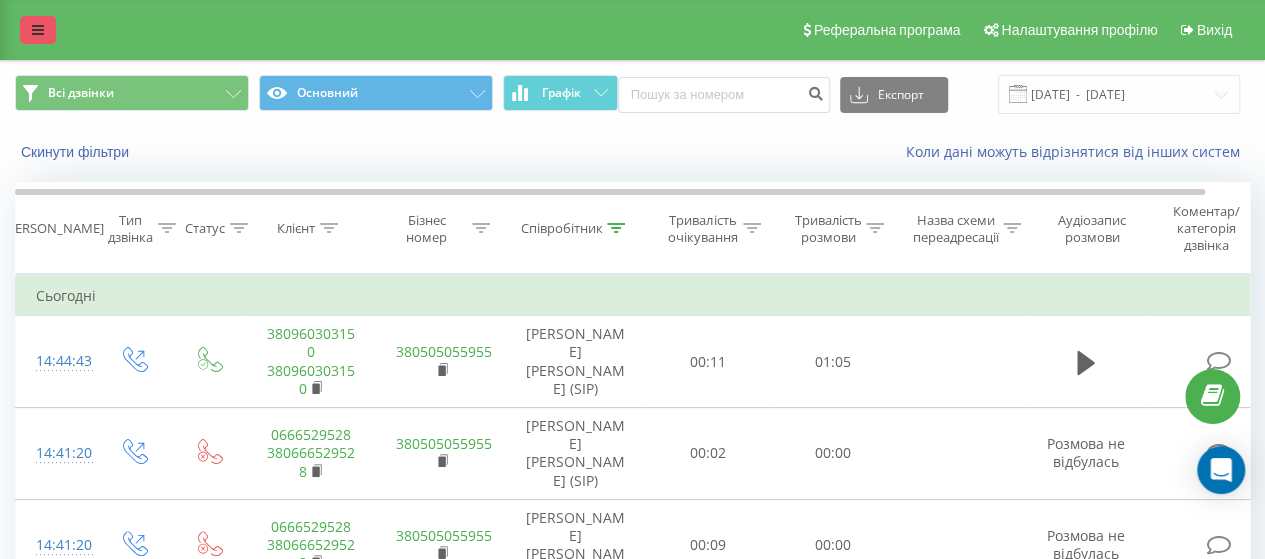 click at bounding box center (38, 30) 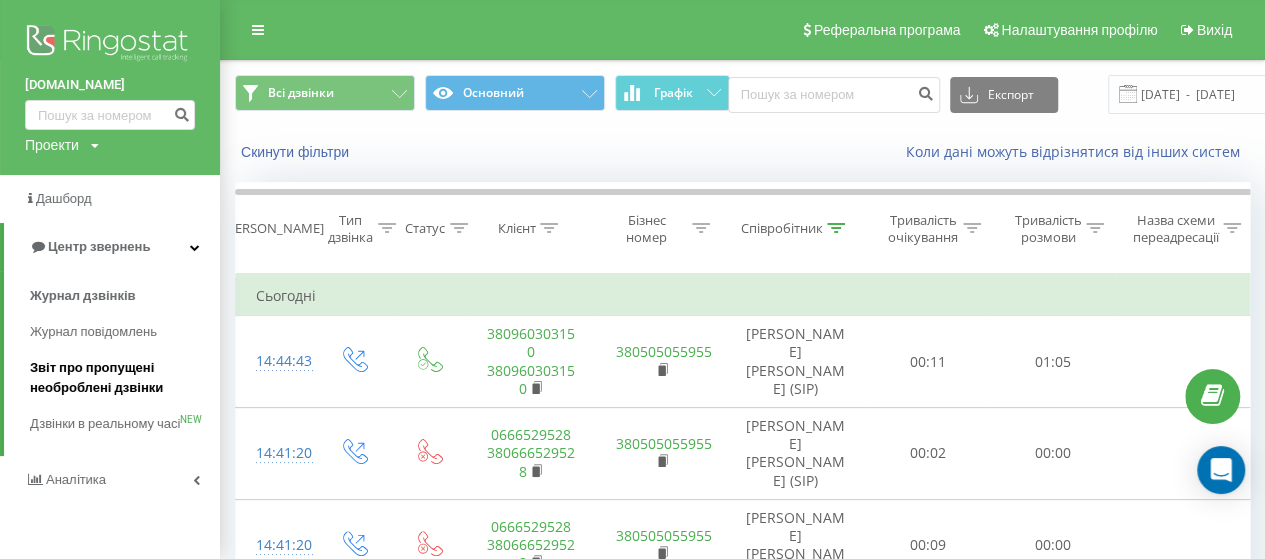 click on "Звіт про пропущені необроблені дзвінки" at bounding box center (125, 378) 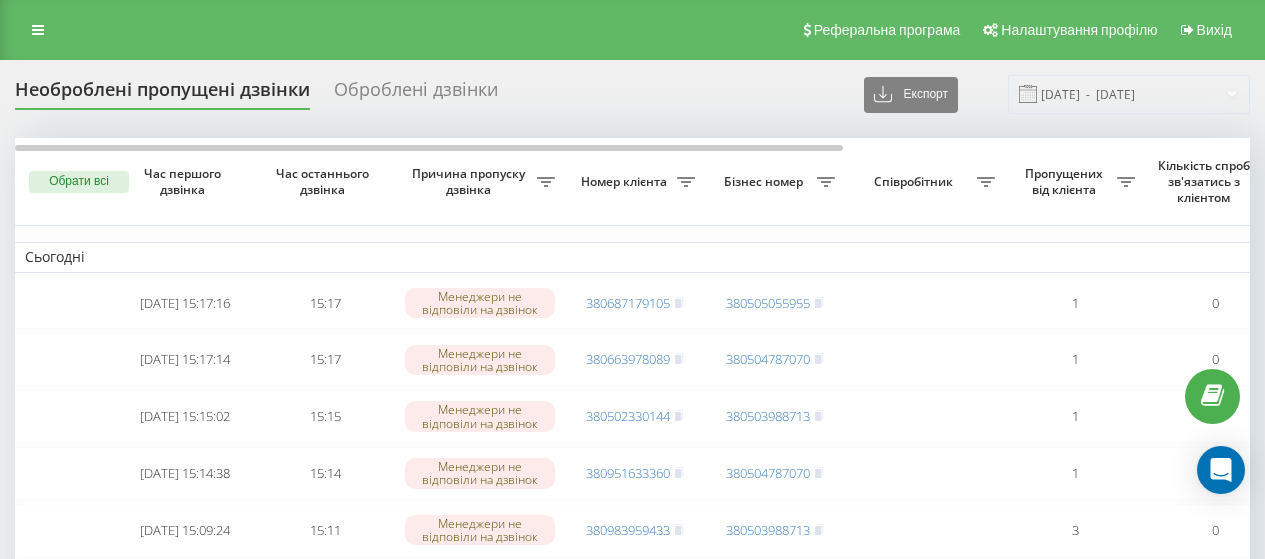 scroll, scrollTop: 0, scrollLeft: 0, axis: both 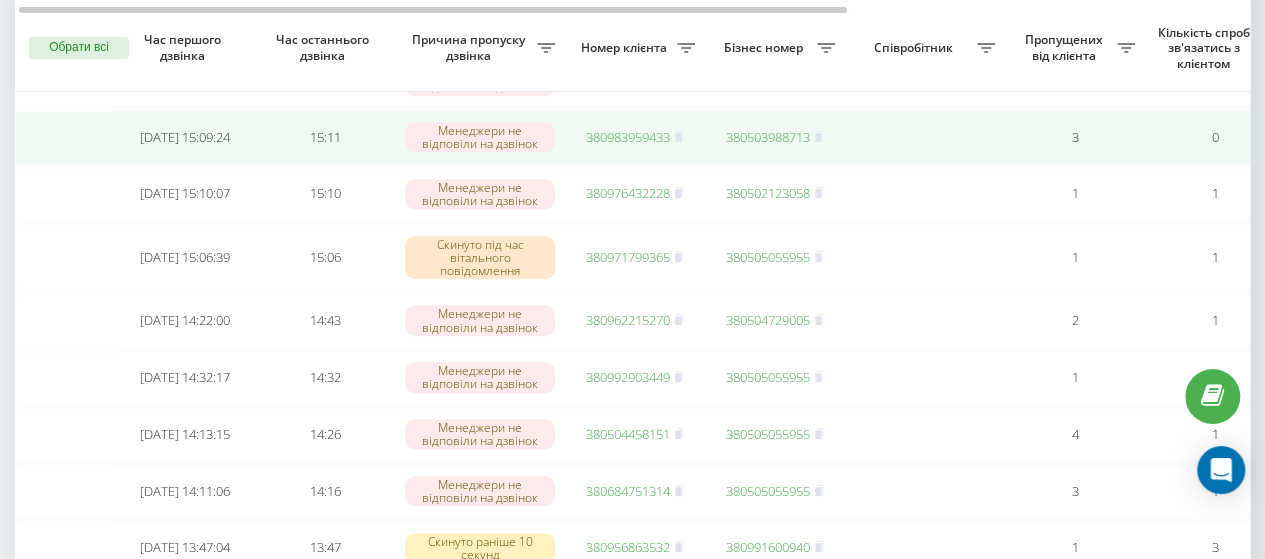 click on "380983959433" at bounding box center (628, 137) 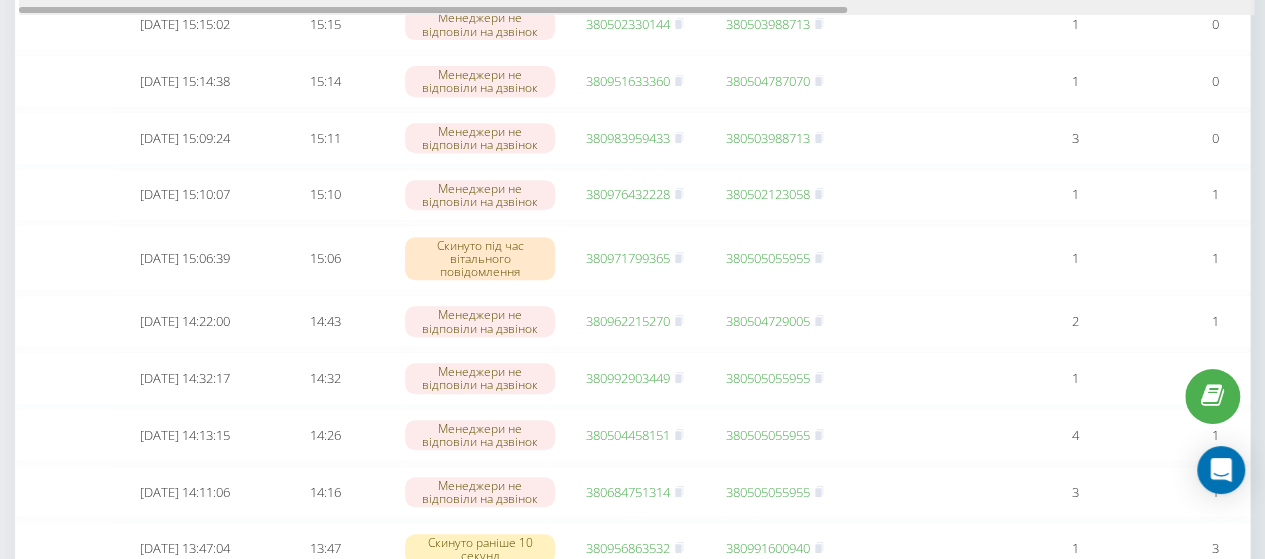 scroll, scrollTop: 172, scrollLeft: 0, axis: vertical 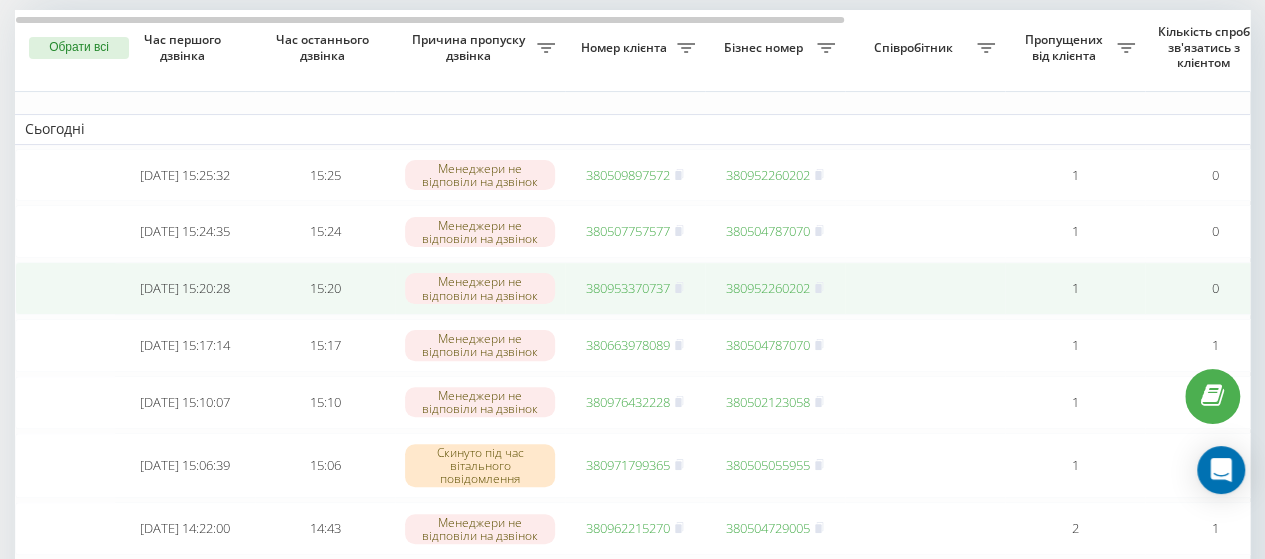 click on "380953370737" at bounding box center [628, 288] 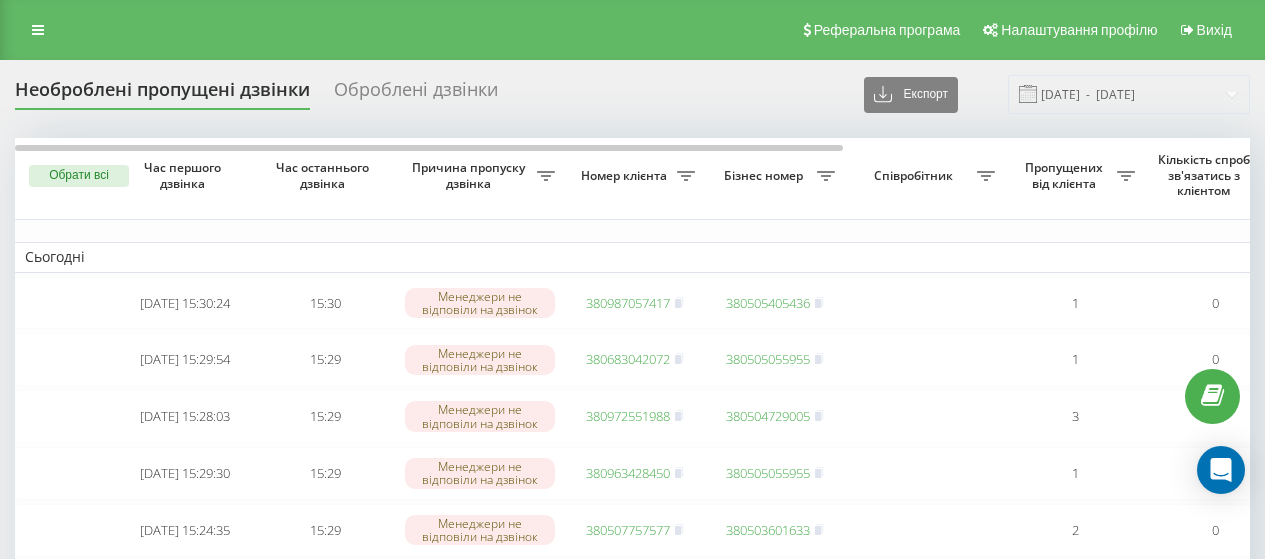 scroll, scrollTop: 128, scrollLeft: 0, axis: vertical 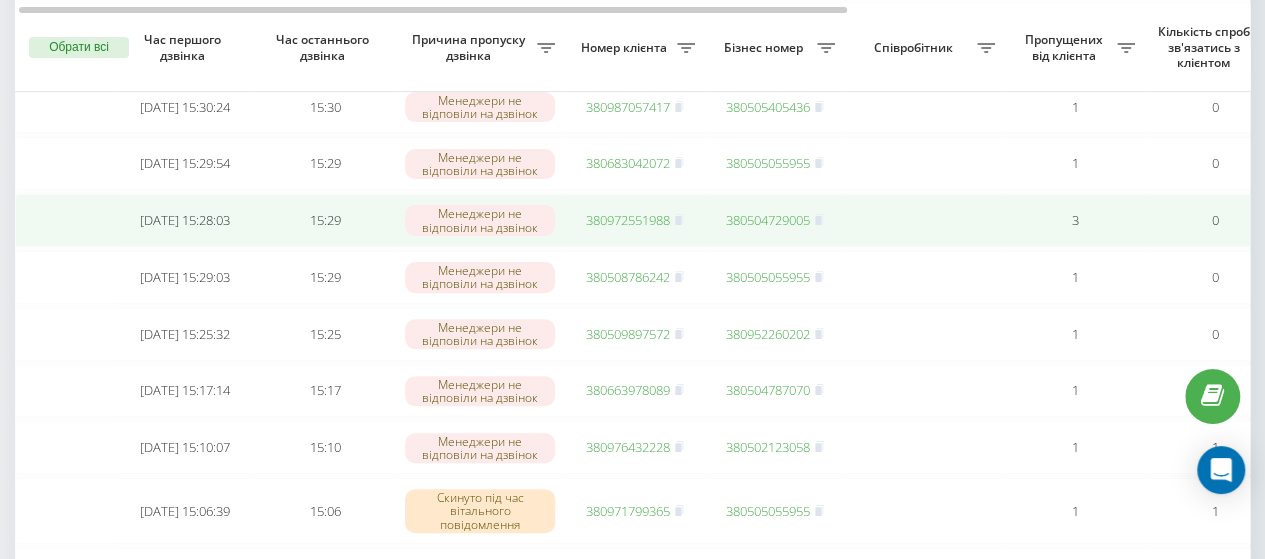 click on "380972551988" at bounding box center (628, 220) 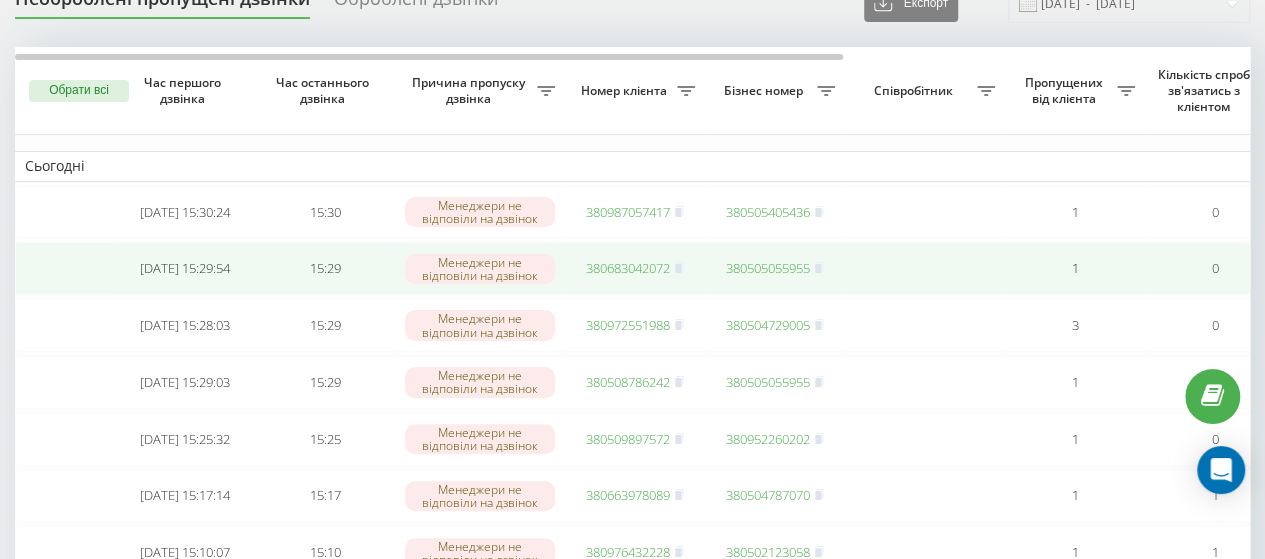 scroll, scrollTop: 83, scrollLeft: 0, axis: vertical 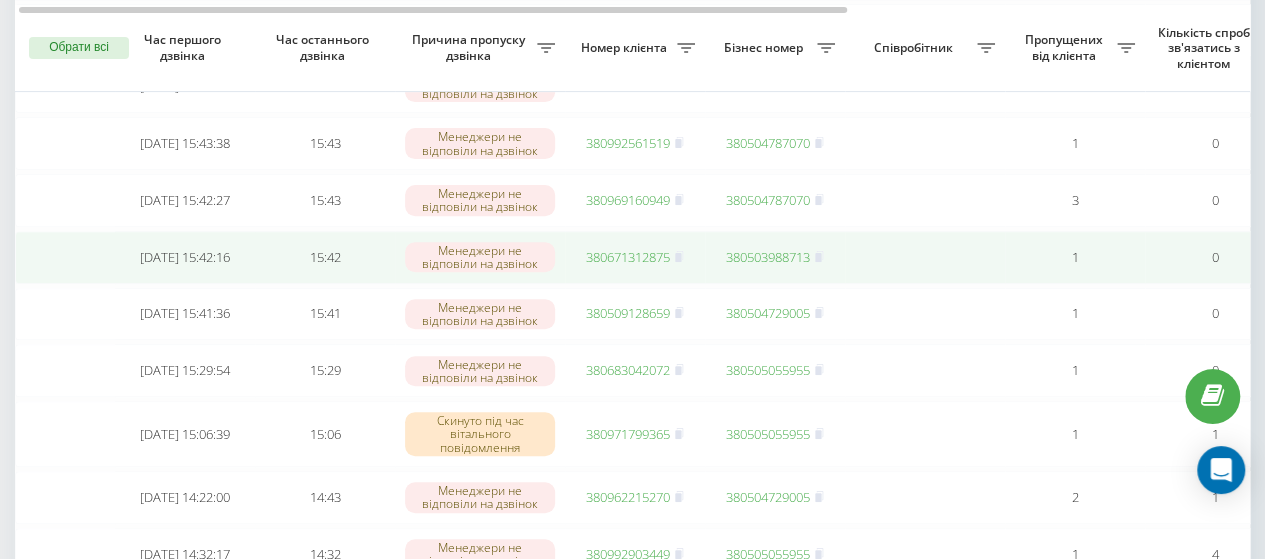 click on "380671312875" at bounding box center [628, 257] 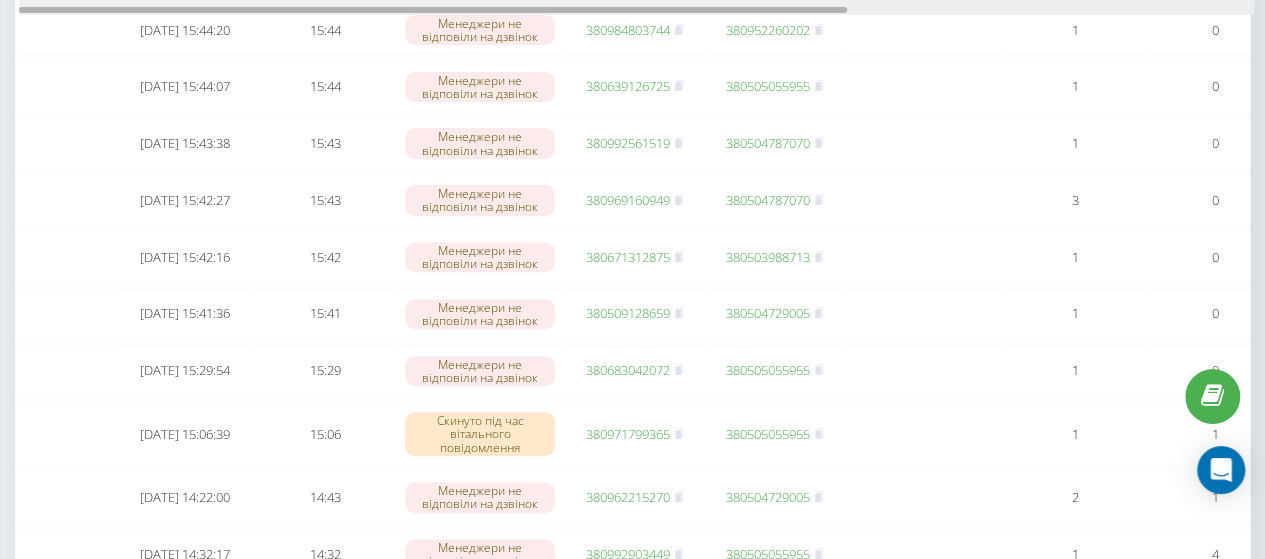 scroll, scrollTop: 134, scrollLeft: 0, axis: vertical 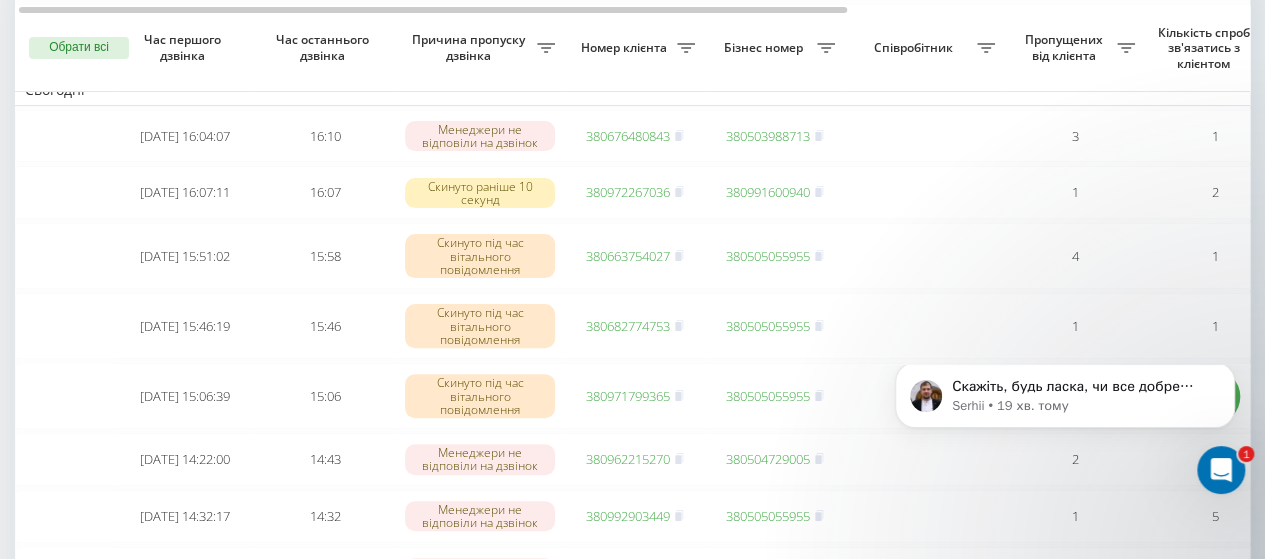 click 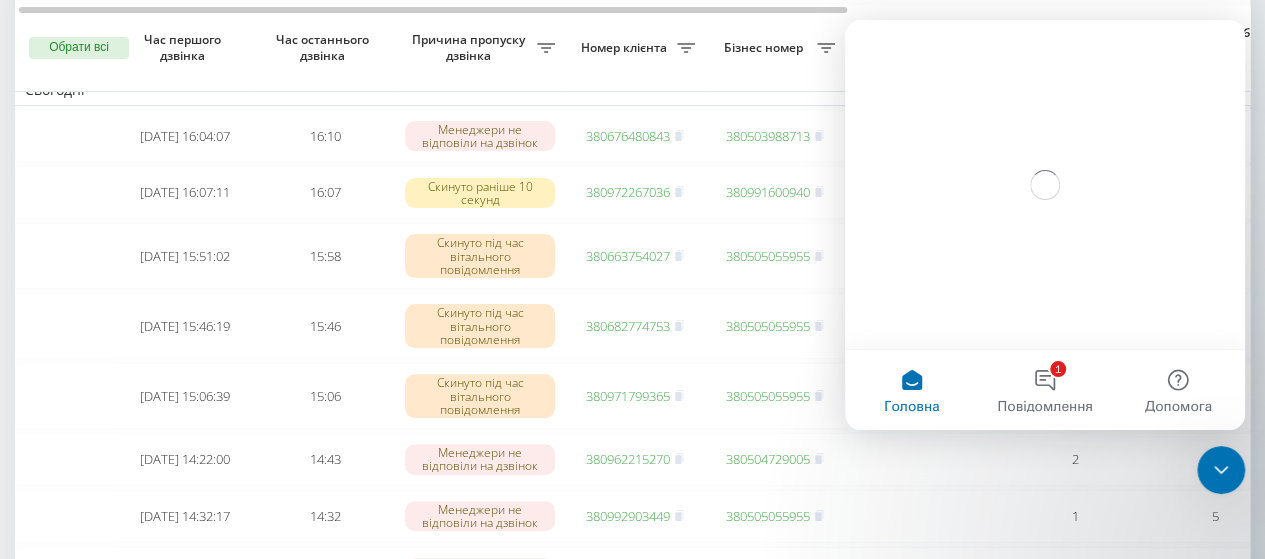 scroll, scrollTop: 0, scrollLeft: 0, axis: both 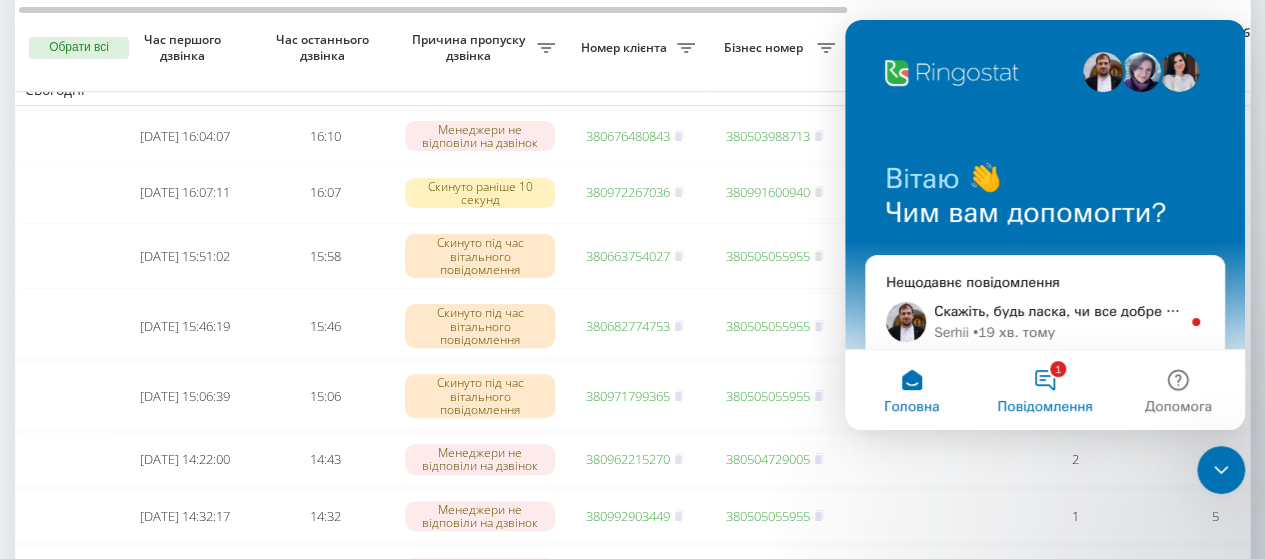 click on "1 Повідомлення" at bounding box center (1044, 390) 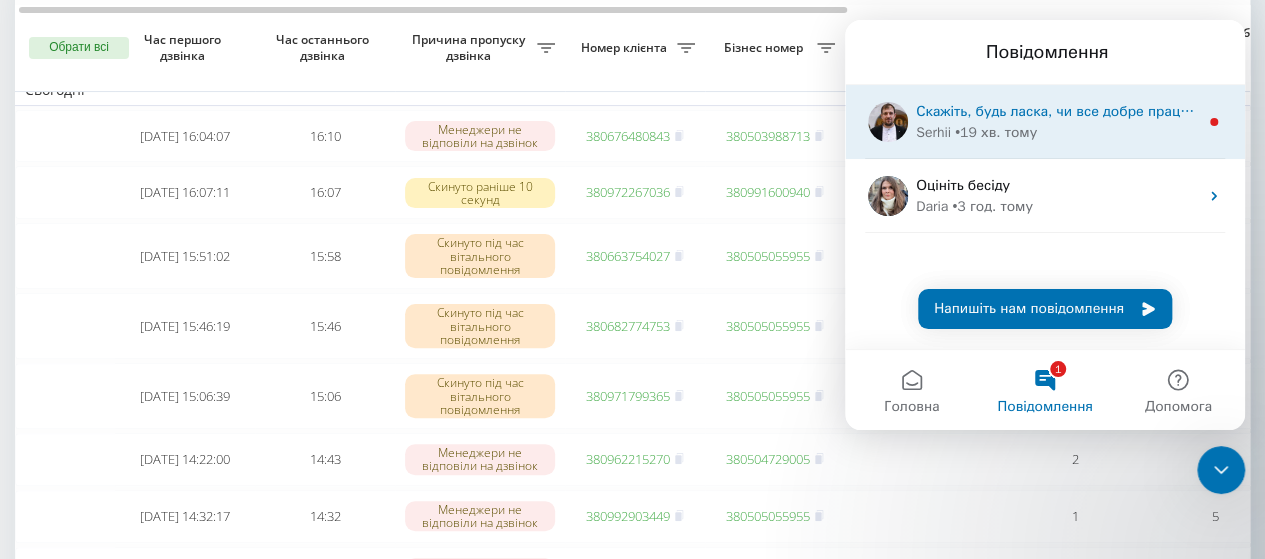 click on "•  19 хв. тому" at bounding box center [996, 132] 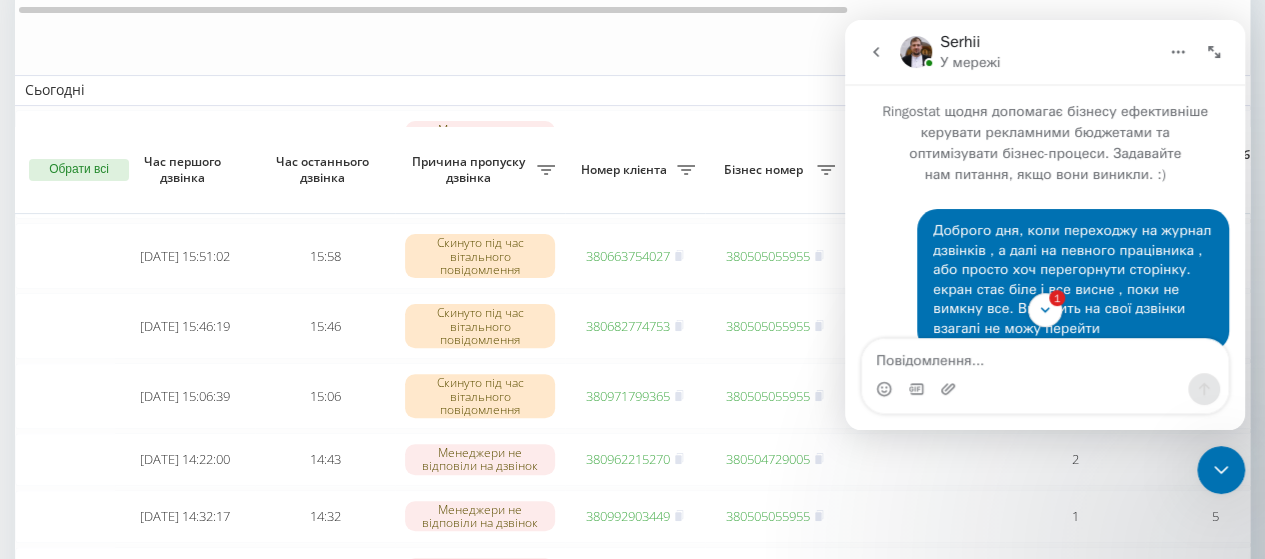 scroll, scrollTop: 289, scrollLeft: 0, axis: vertical 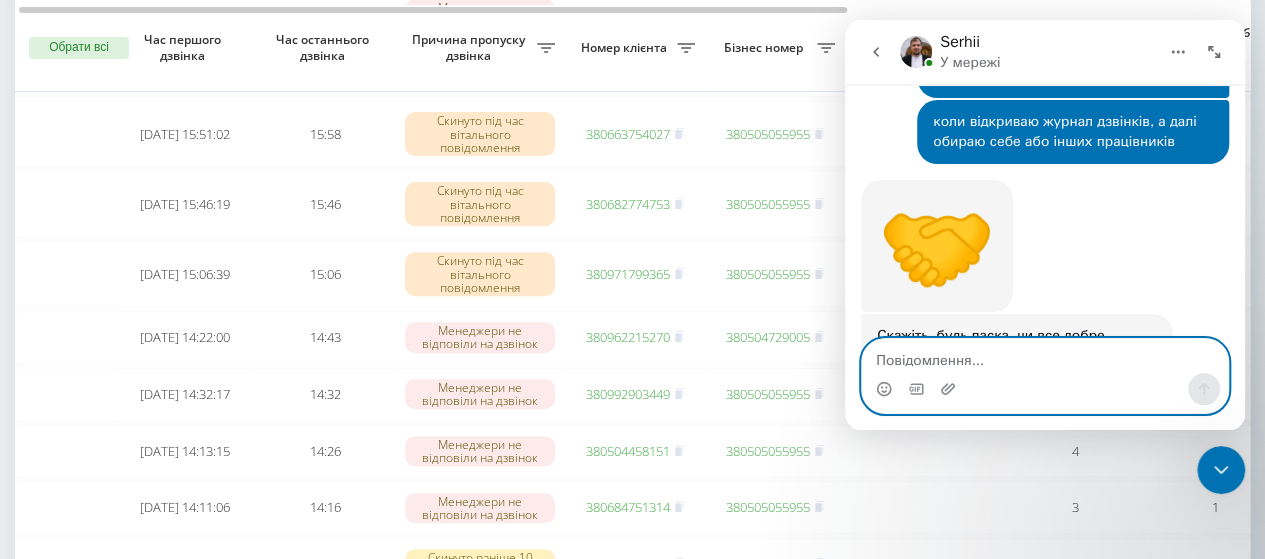 click at bounding box center [1045, 356] 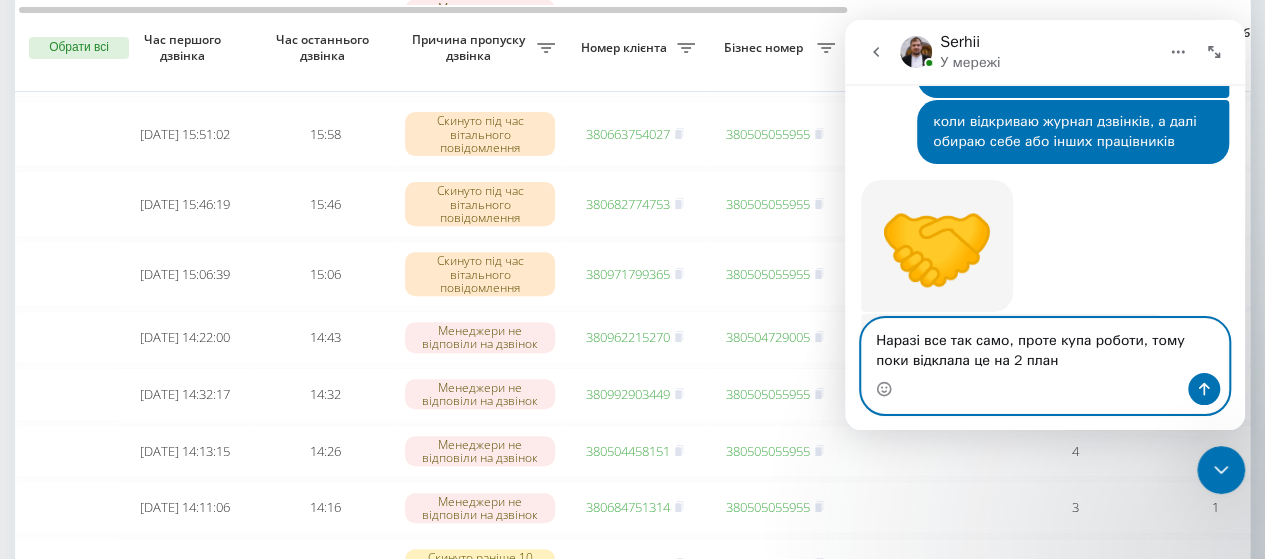 type on "Наразі все так само, проте купа роботи, тому поки відклала це на 2 план(" 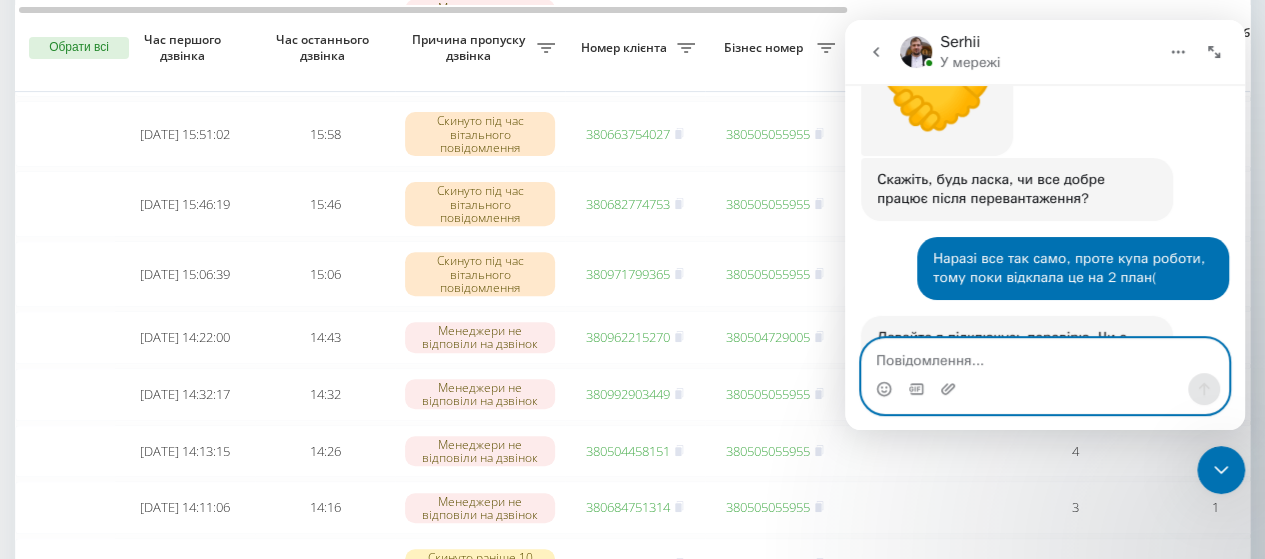scroll, scrollTop: 2792, scrollLeft: 0, axis: vertical 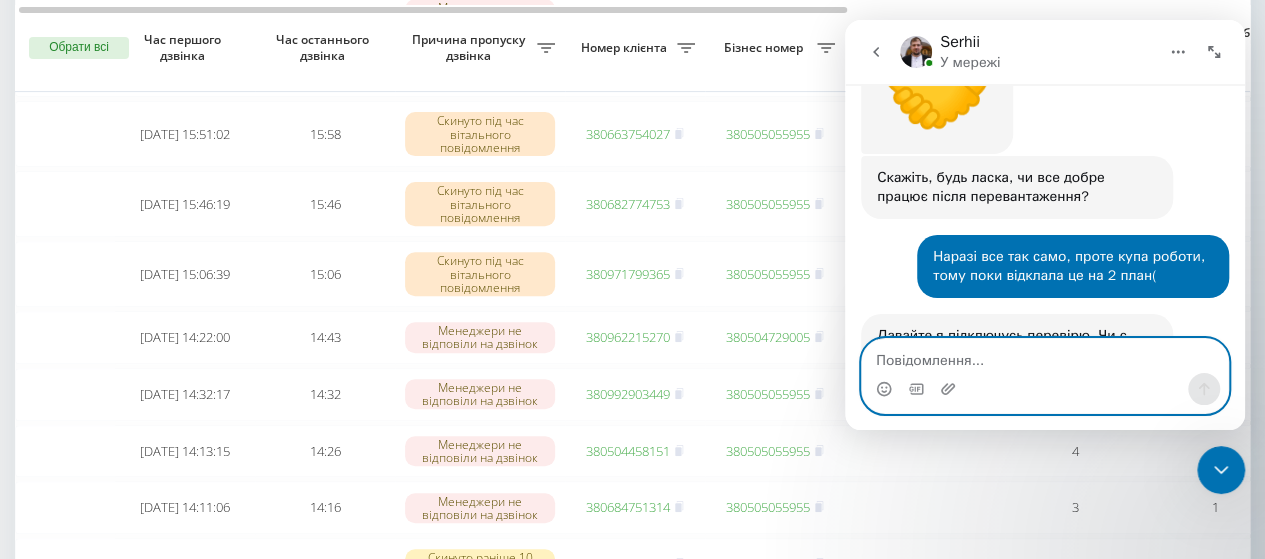 click at bounding box center [1045, 356] 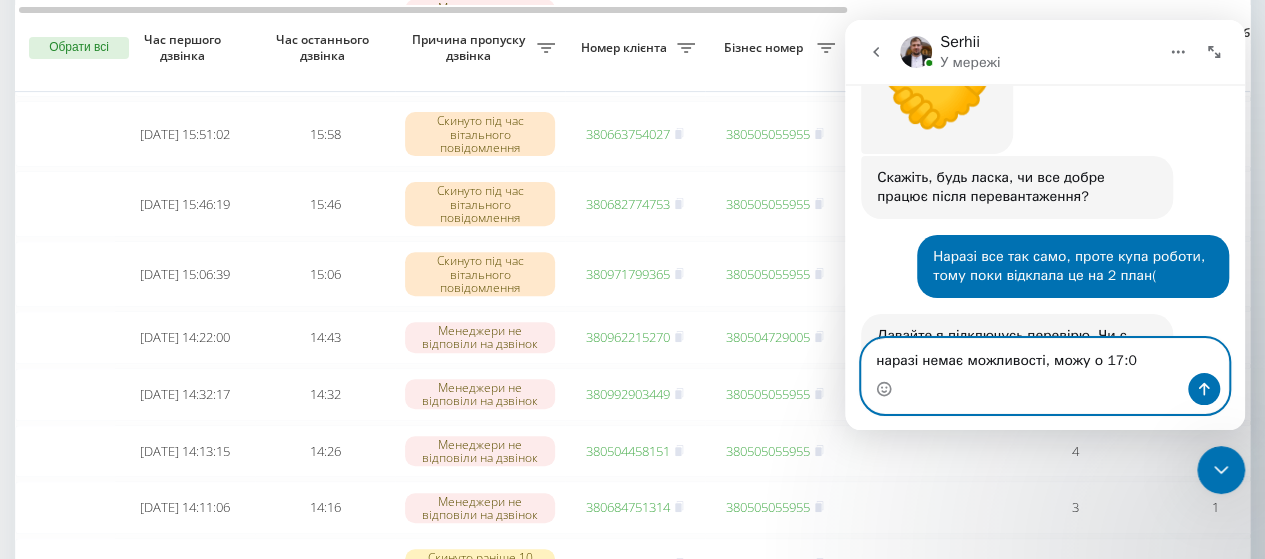 type on "наразі немає можливості, можу о 17:00" 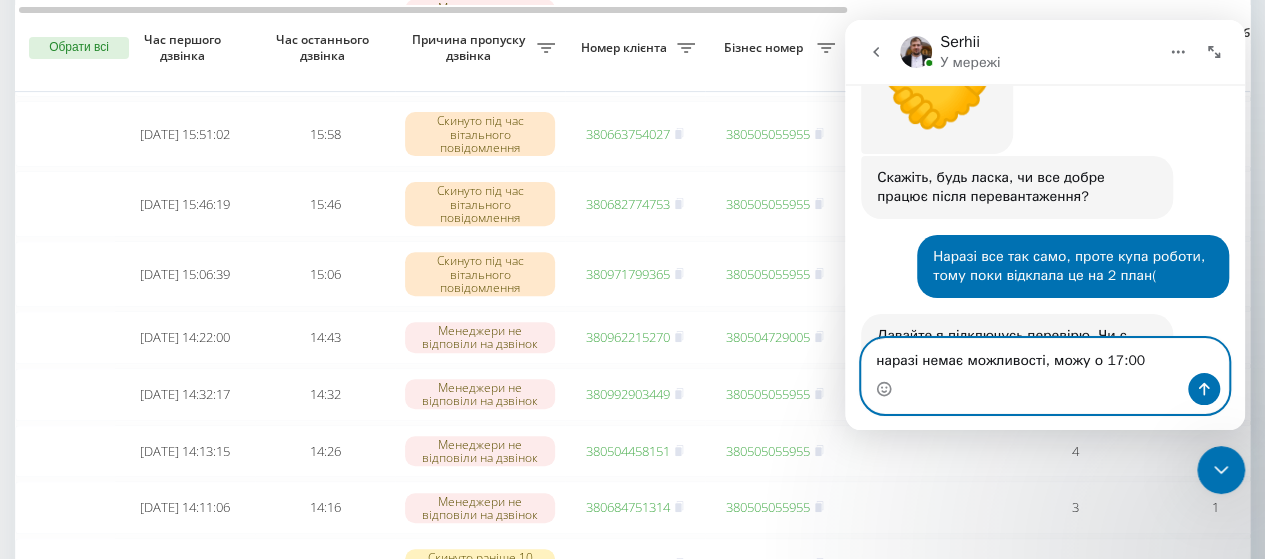 type 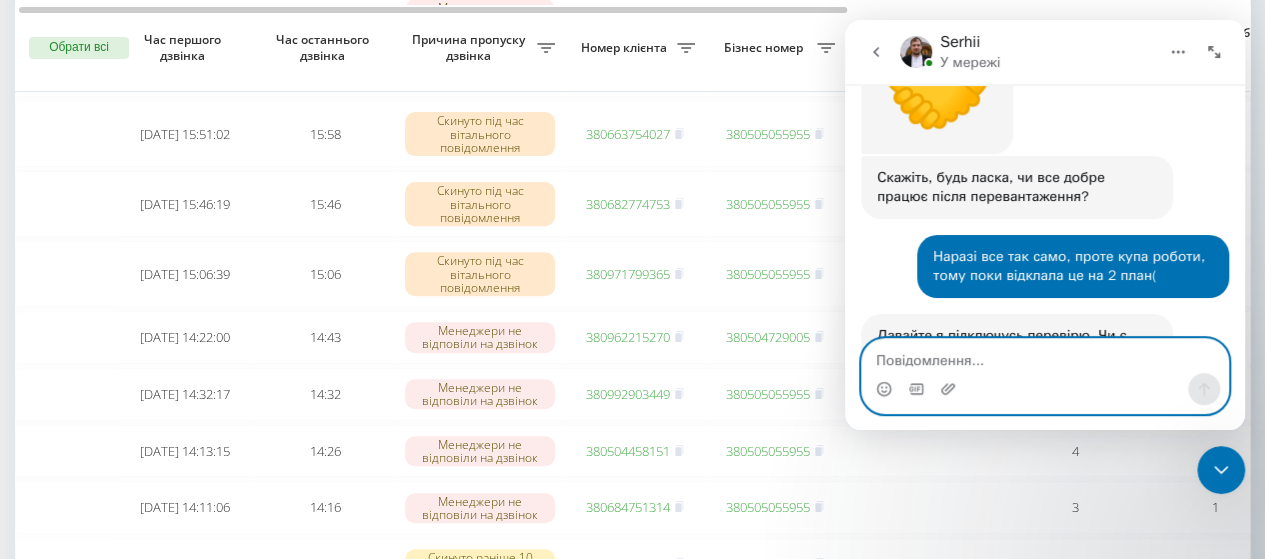 scroll, scrollTop: 2852, scrollLeft: 0, axis: vertical 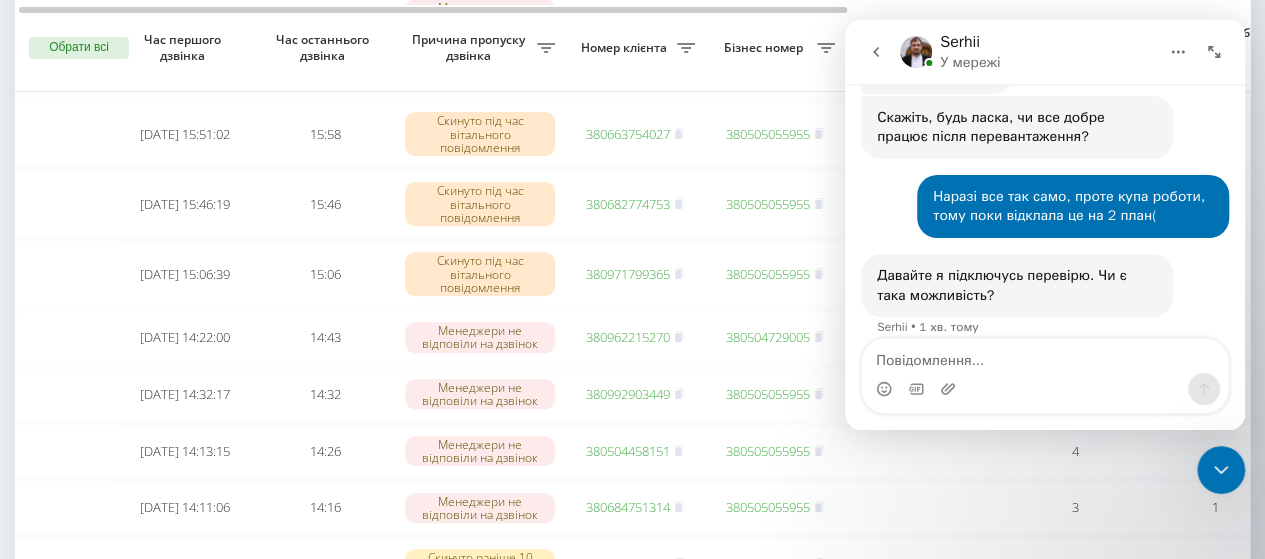click at bounding box center [1221, 470] 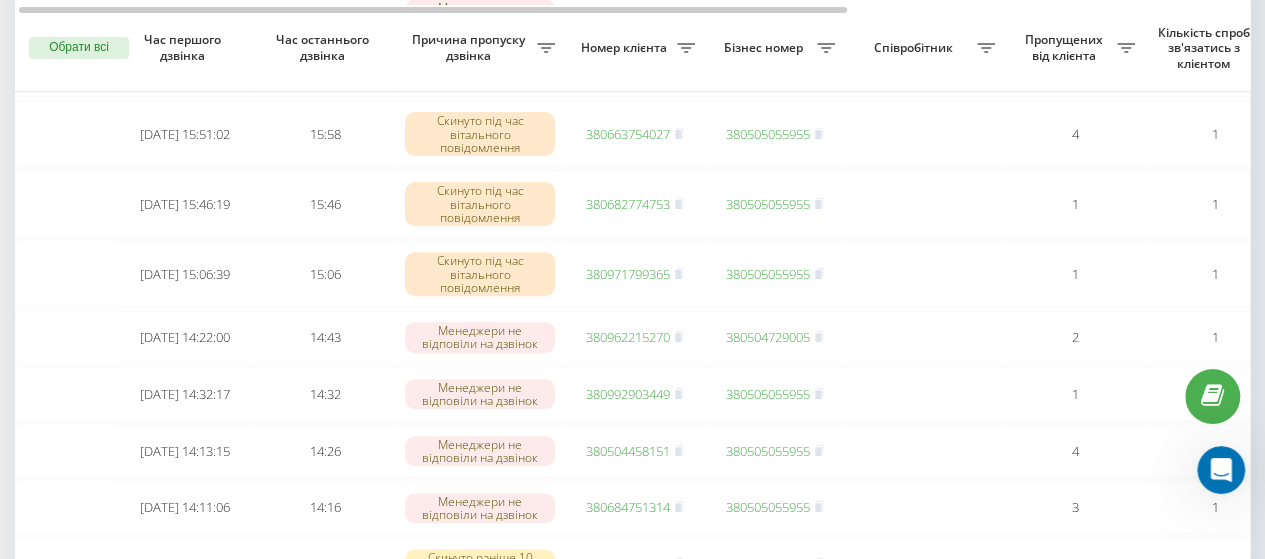 scroll, scrollTop: 0, scrollLeft: 0, axis: both 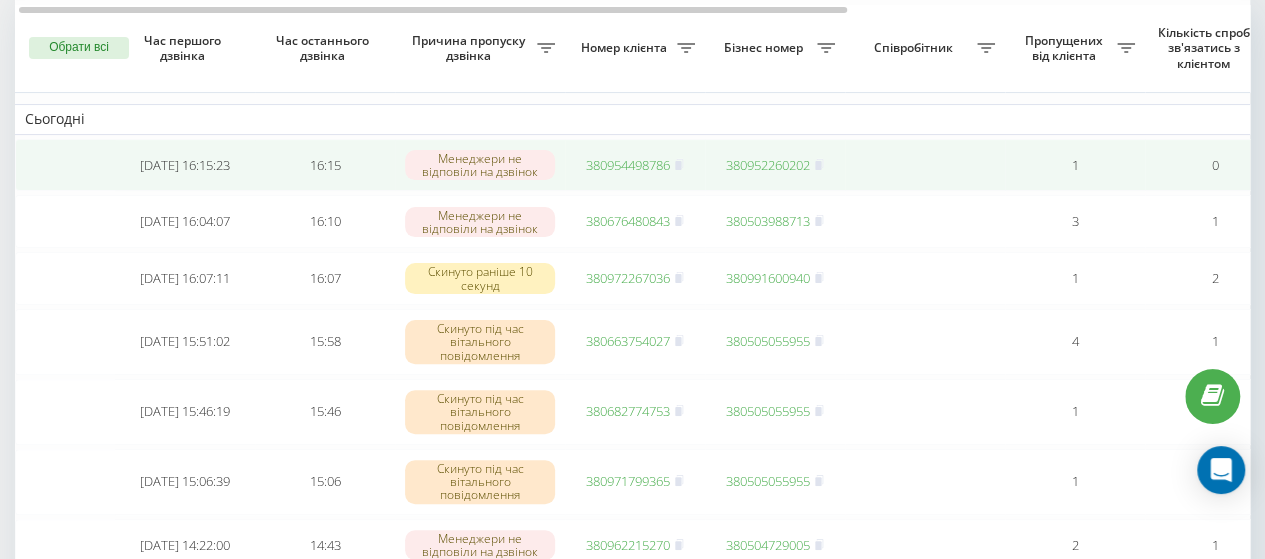 click on "380954498786" at bounding box center [628, 165] 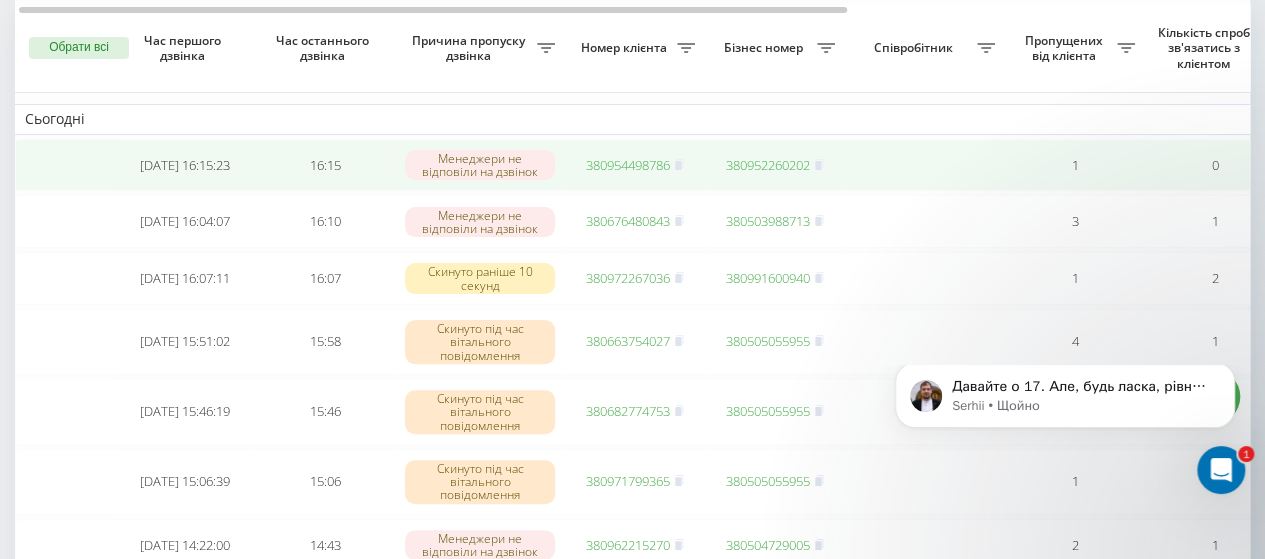 scroll, scrollTop: 0, scrollLeft: 0, axis: both 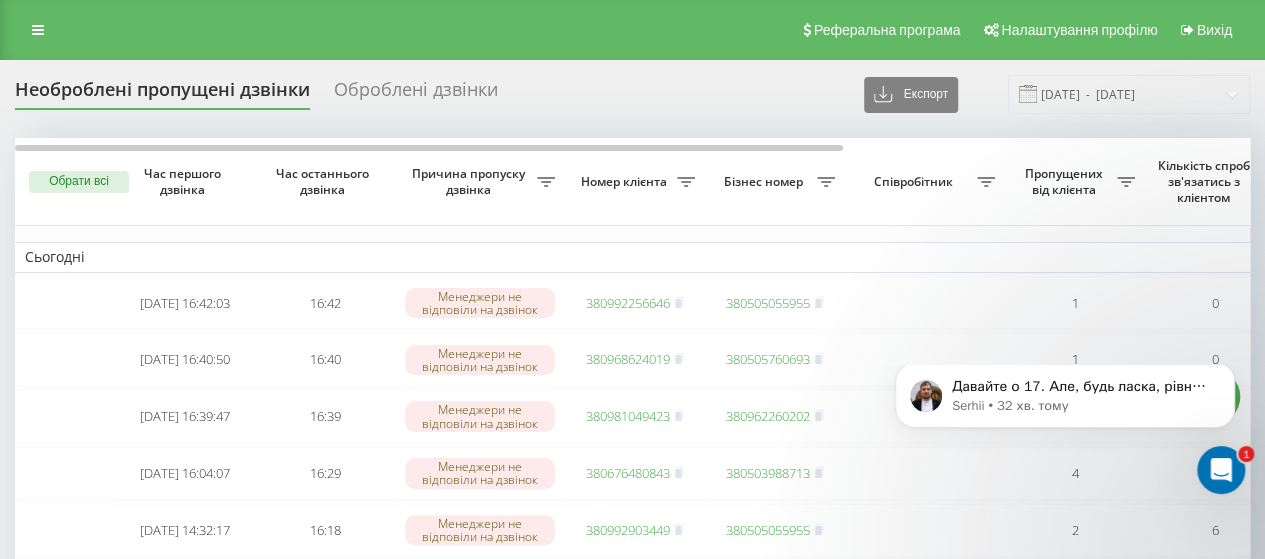 click at bounding box center [38, 30] 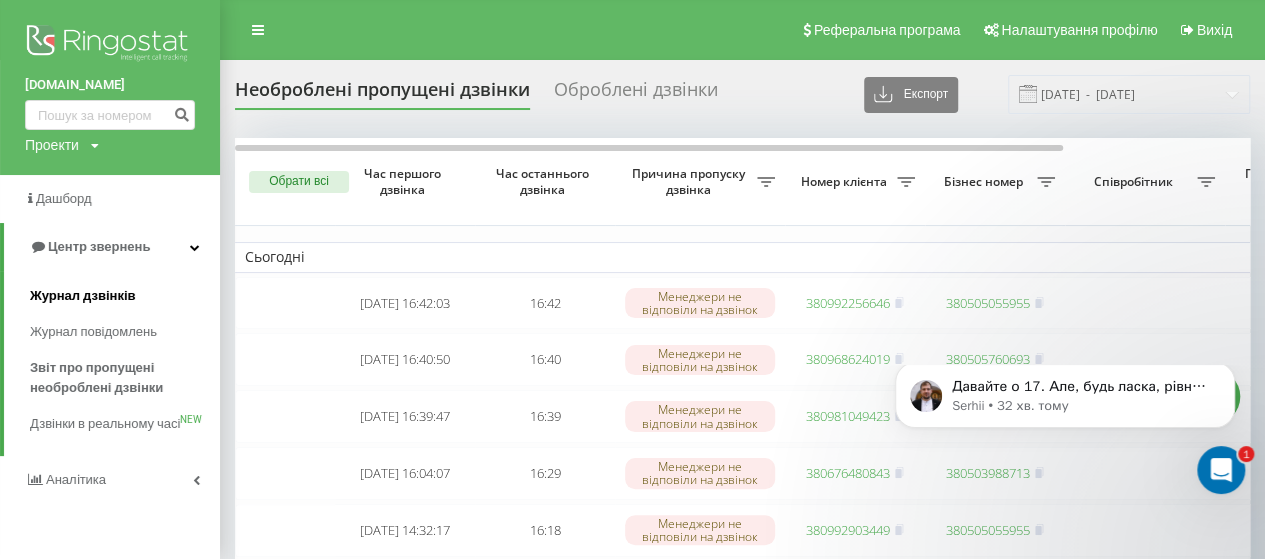 click on "Журнал дзвінків" at bounding box center [83, 296] 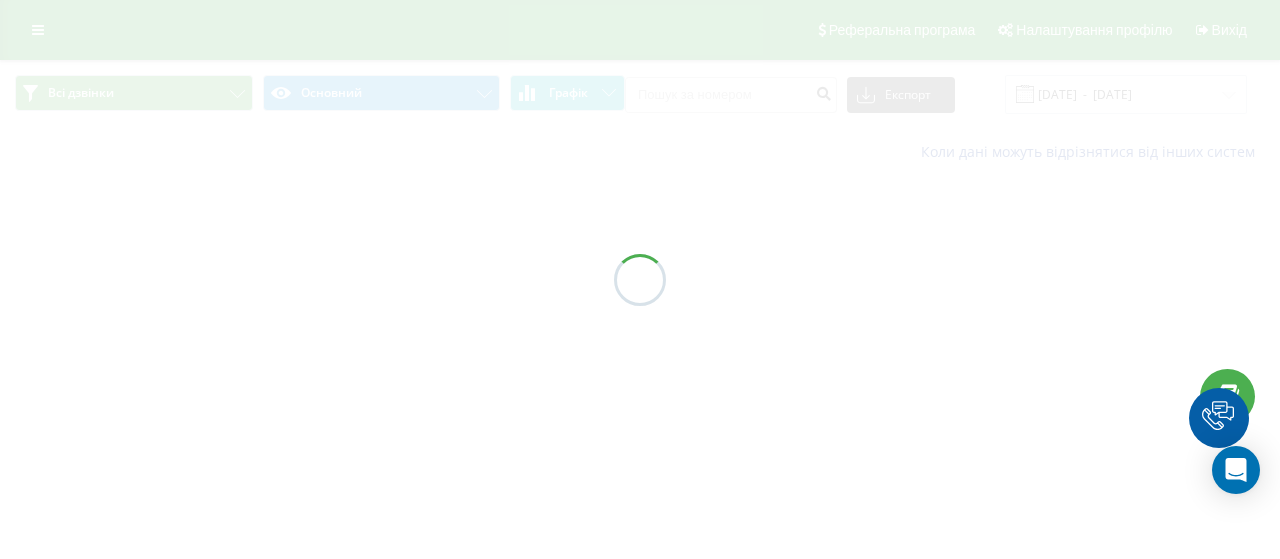 scroll, scrollTop: 0, scrollLeft: 0, axis: both 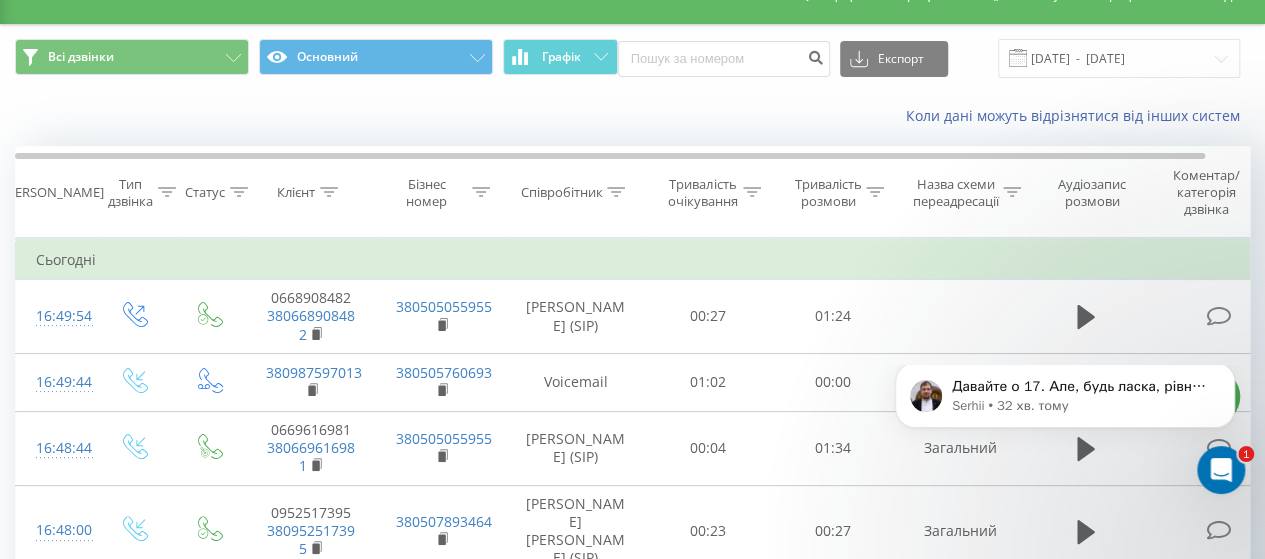 click on "Співробітник" at bounding box center [561, 192] 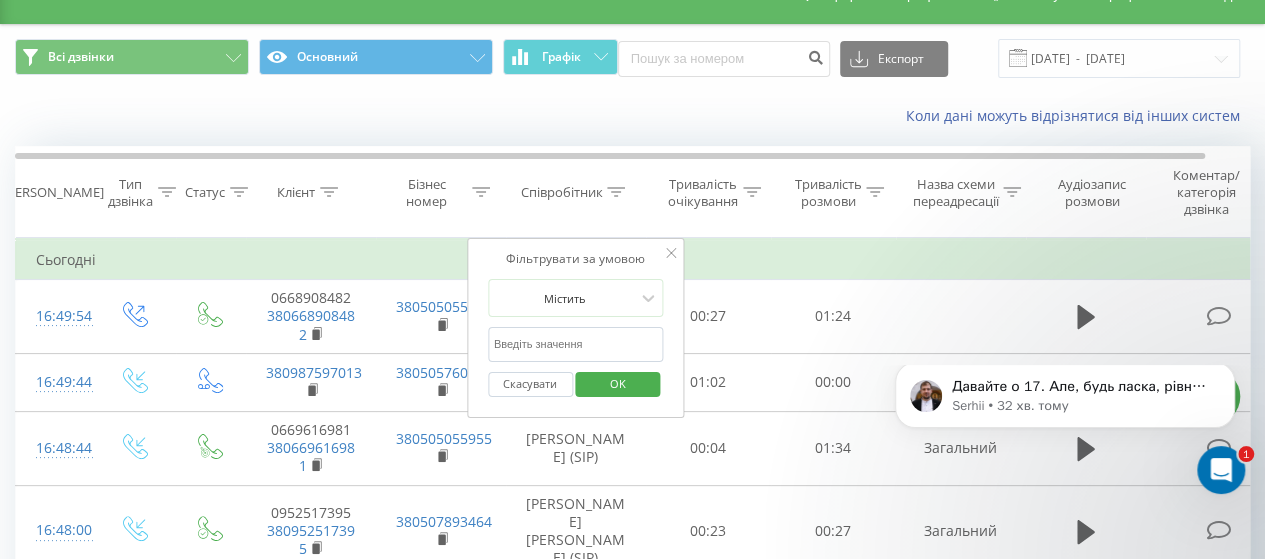 click at bounding box center (576, 344) 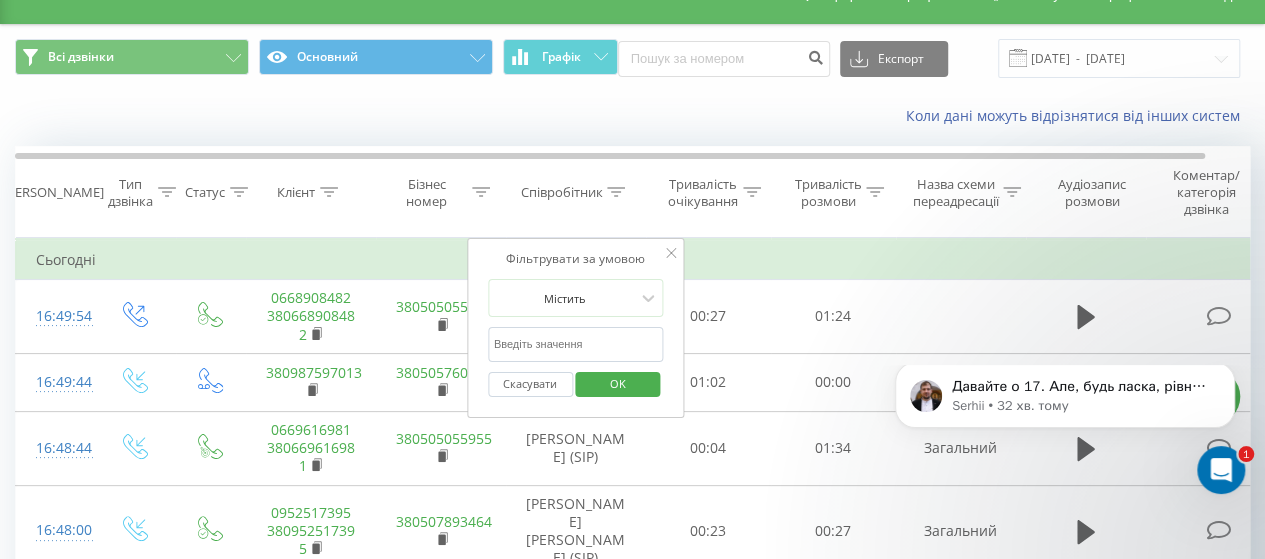 type on "цешинська" 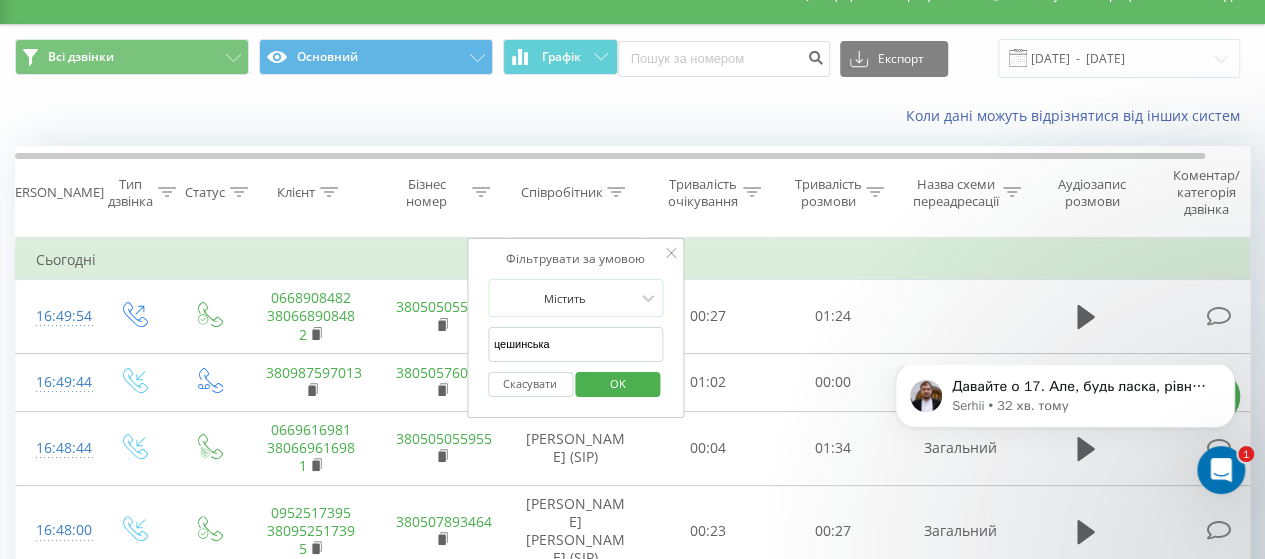 click on "OK" at bounding box center (618, 383) 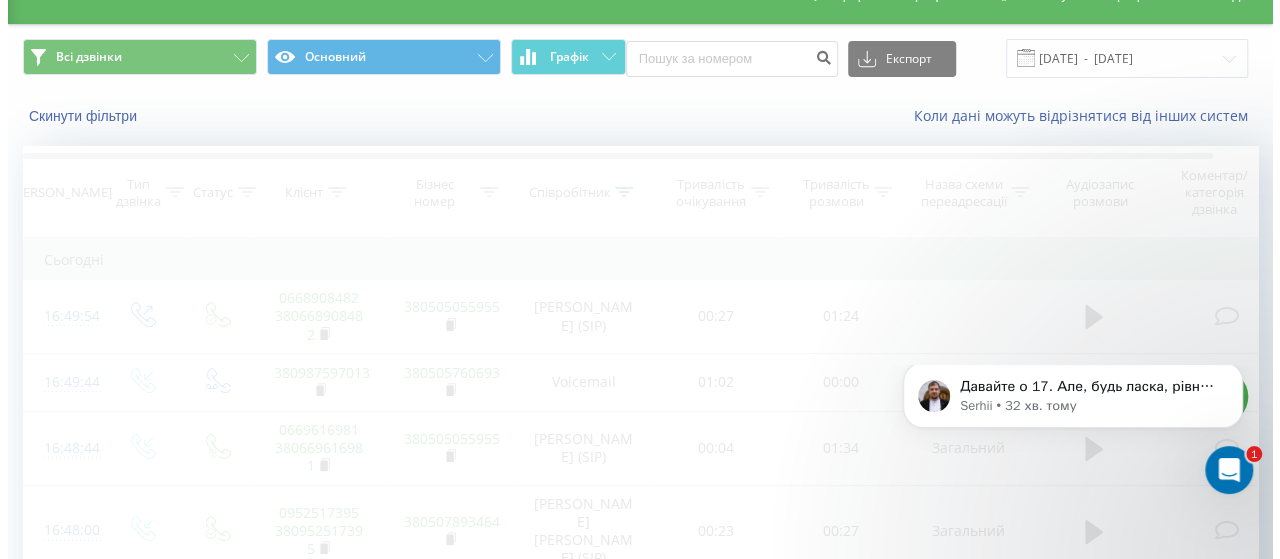 scroll, scrollTop: 0, scrollLeft: 0, axis: both 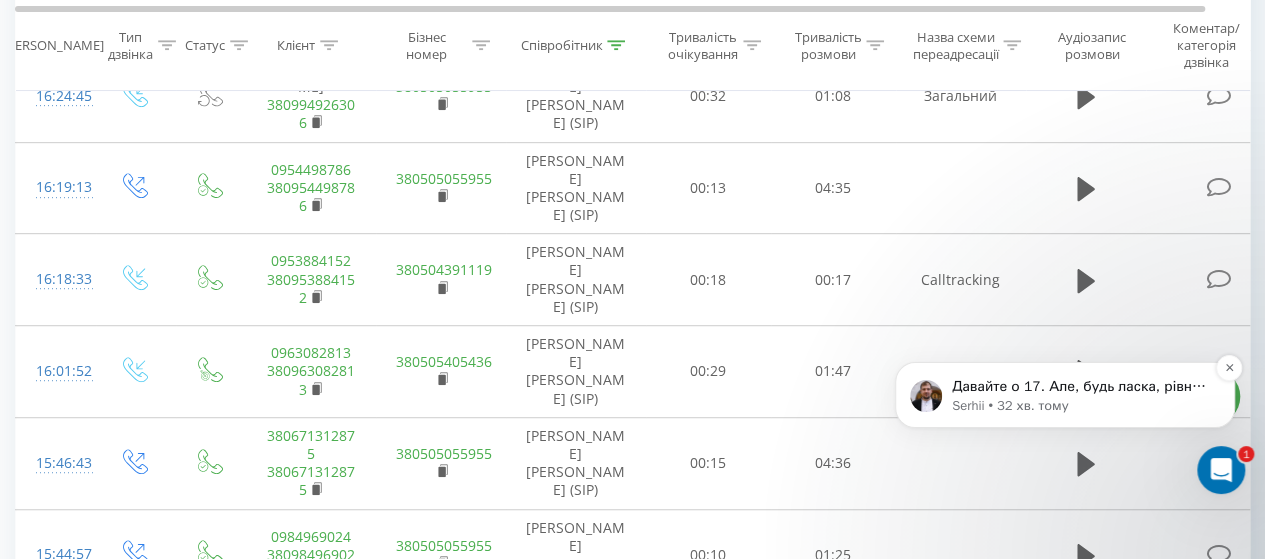 click on "Serhii • 32 хв. тому" at bounding box center [1081, 406] 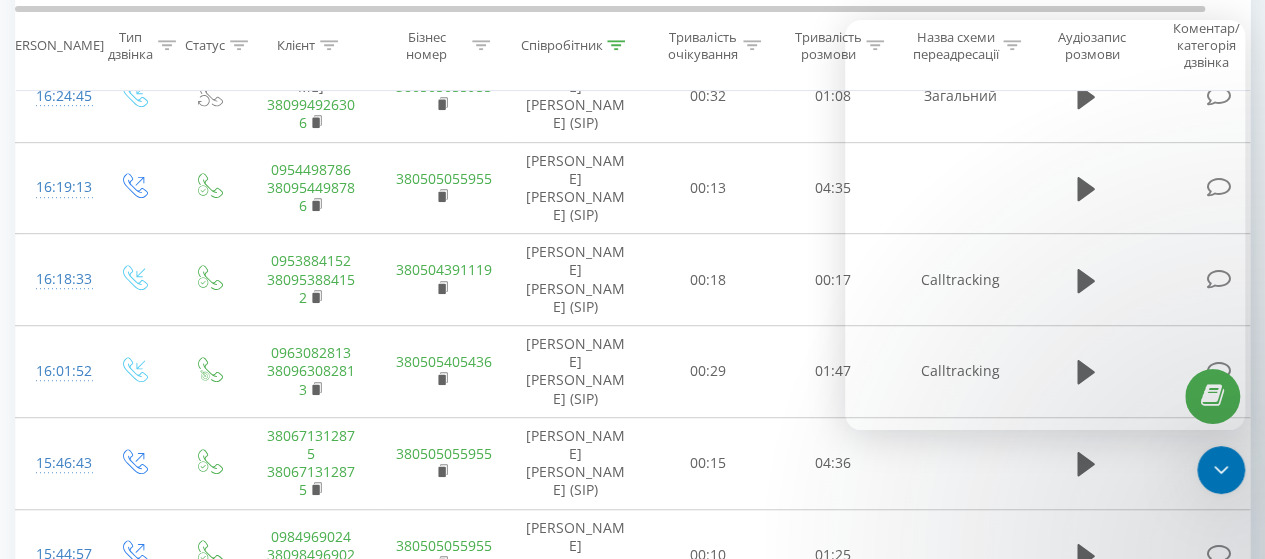 scroll, scrollTop: 322, scrollLeft: 0, axis: vertical 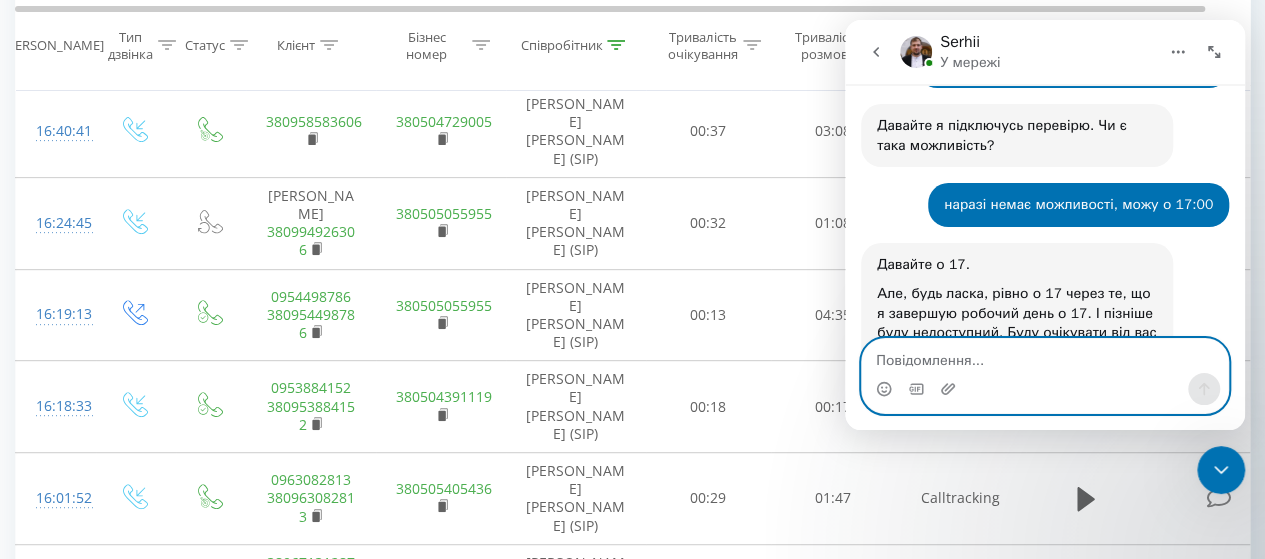 click at bounding box center (1045, 356) 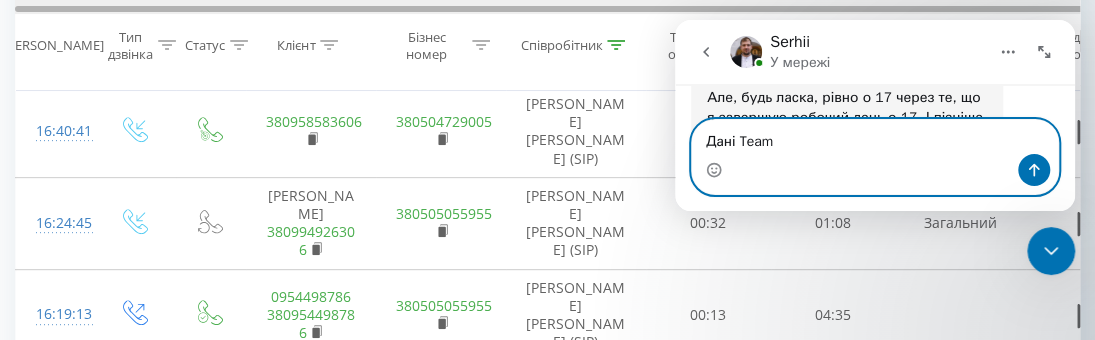 scroll, scrollTop: 3219, scrollLeft: 0, axis: vertical 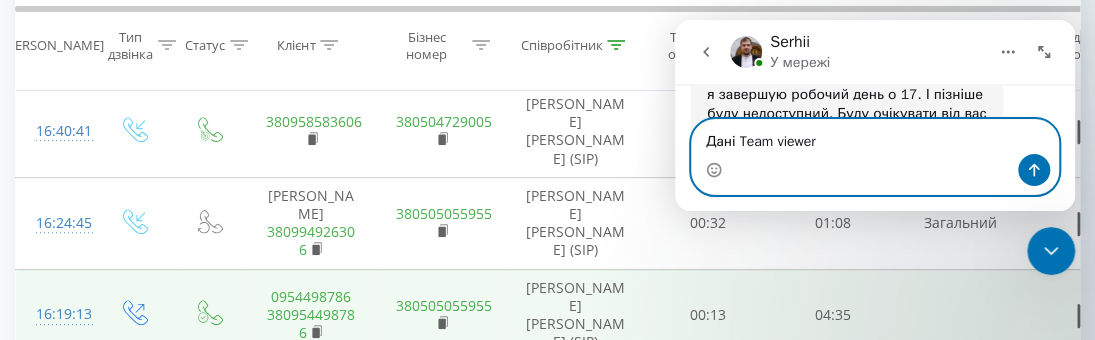 type on "Дані Team viewer?" 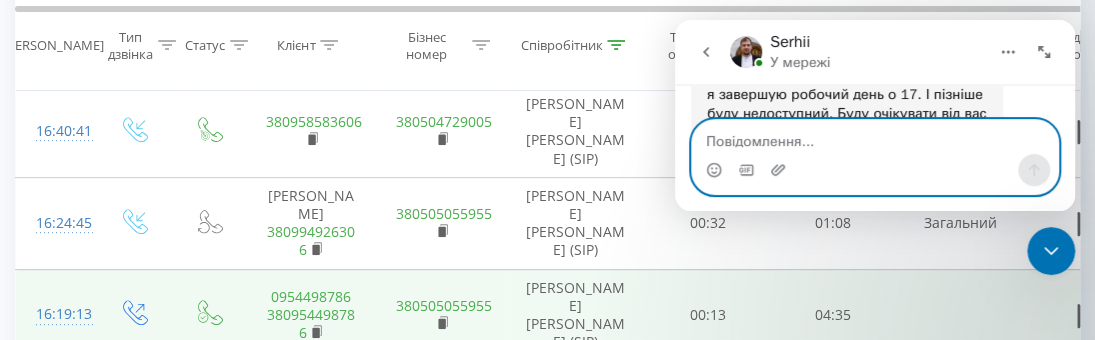 scroll, scrollTop: 3278, scrollLeft: 0, axis: vertical 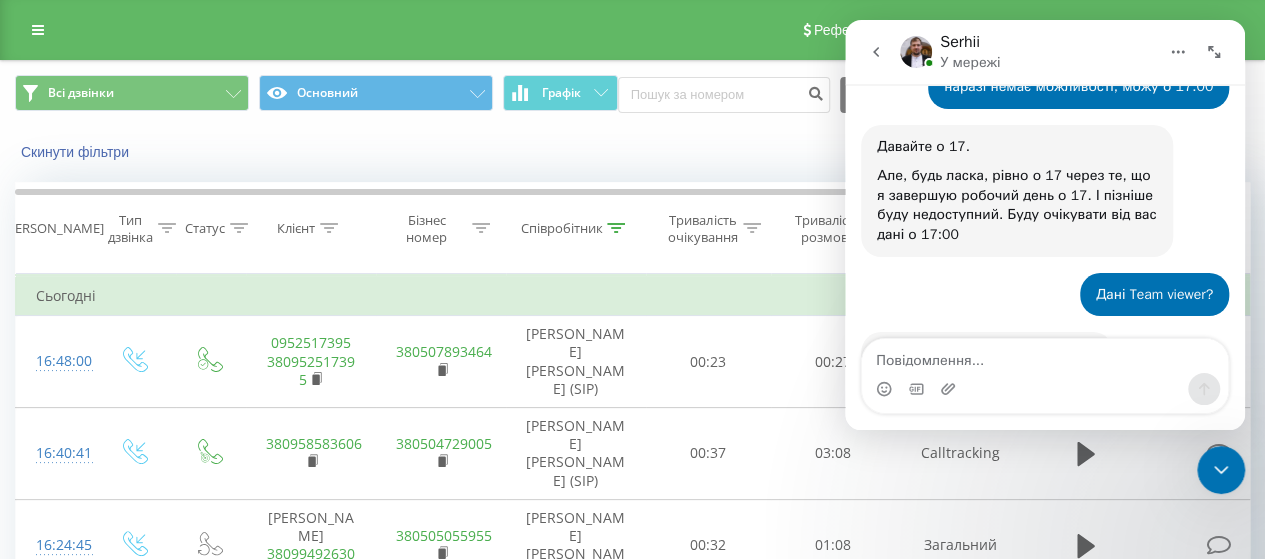 click on "Реферальна програма Налаштування профілю Вихід" at bounding box center (632, 30) 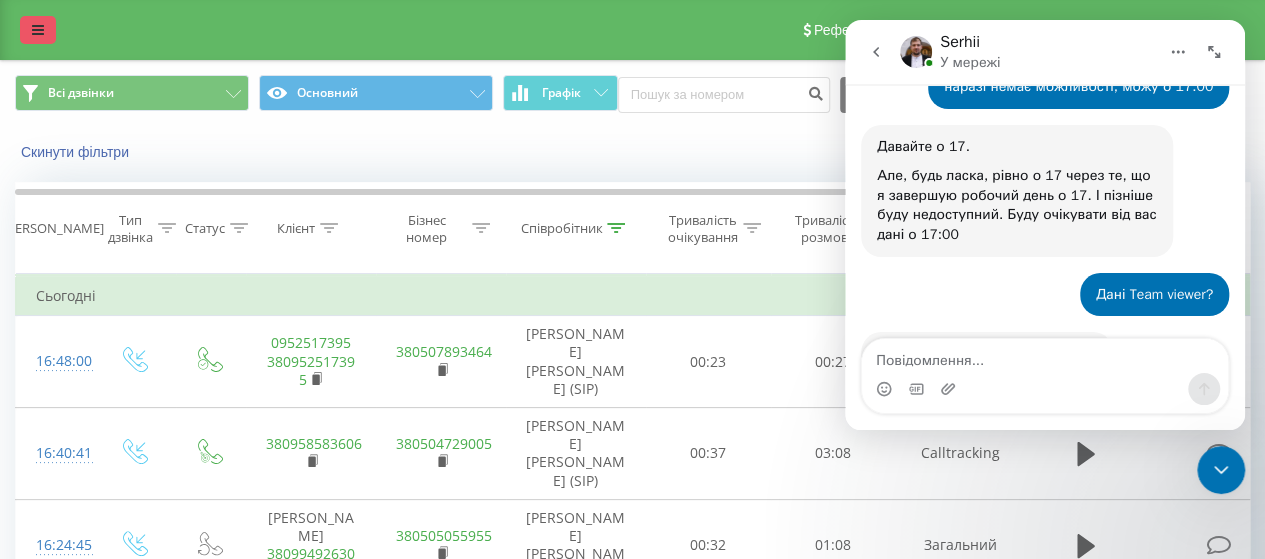 click at bounding box center (38, 30) 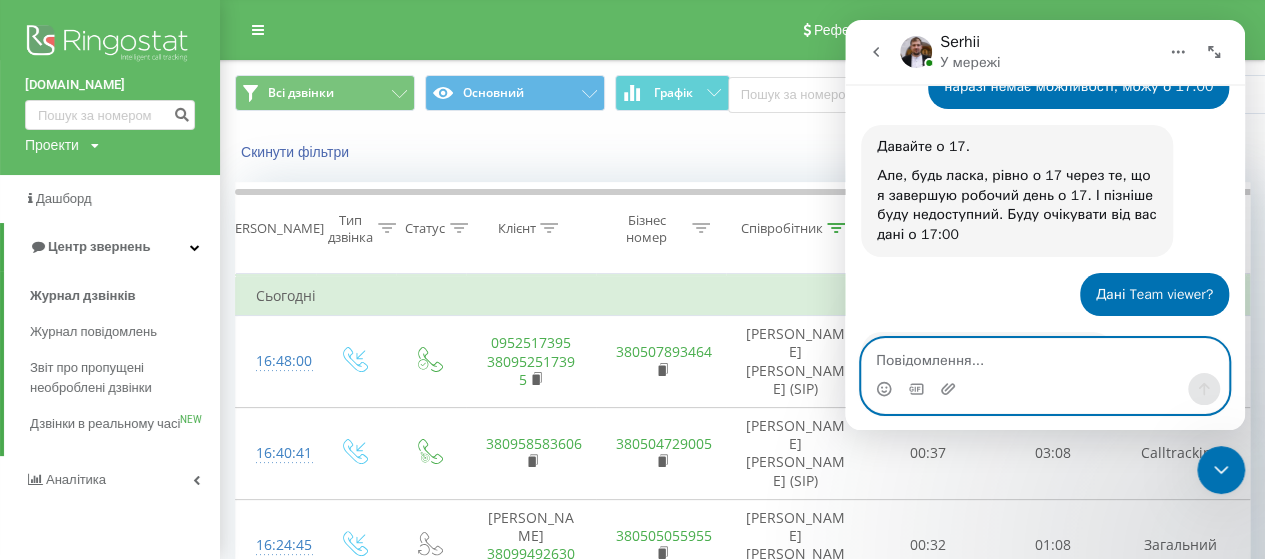 click at bounding box center (1045, 356) 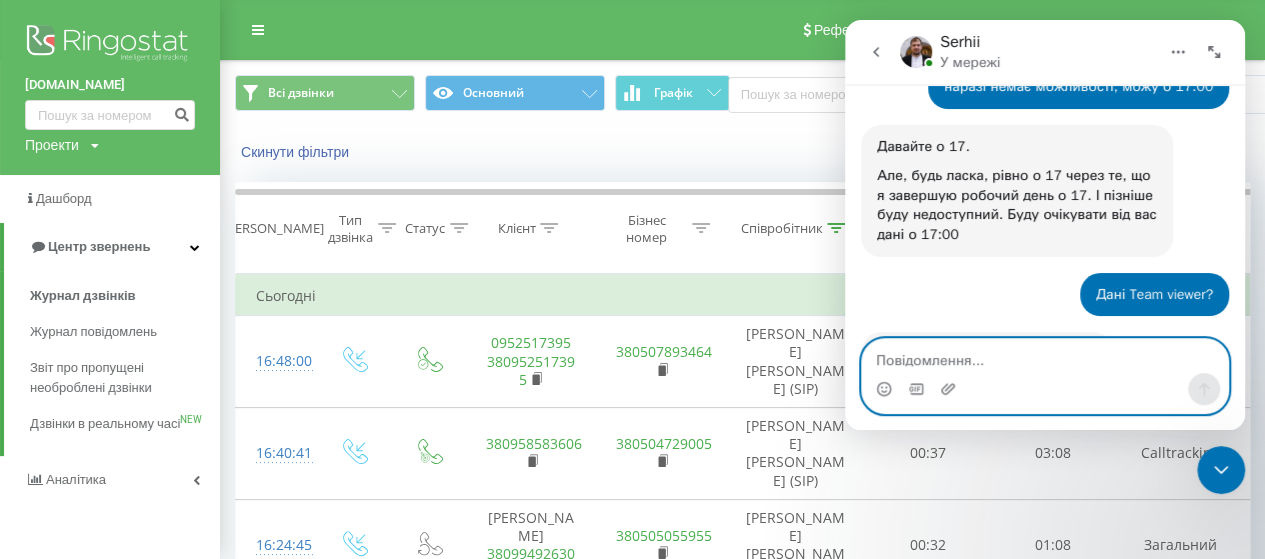 scroll, scrollTop: 3178, scrollLeft: 0, axis: vertical 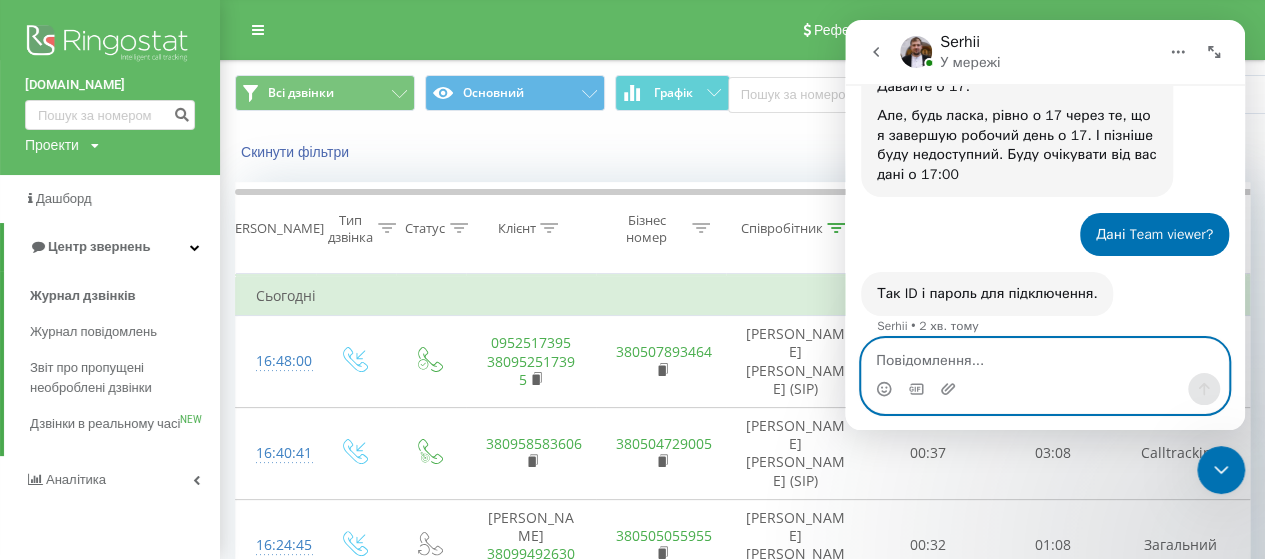 click at bounding box center [1045, 356] 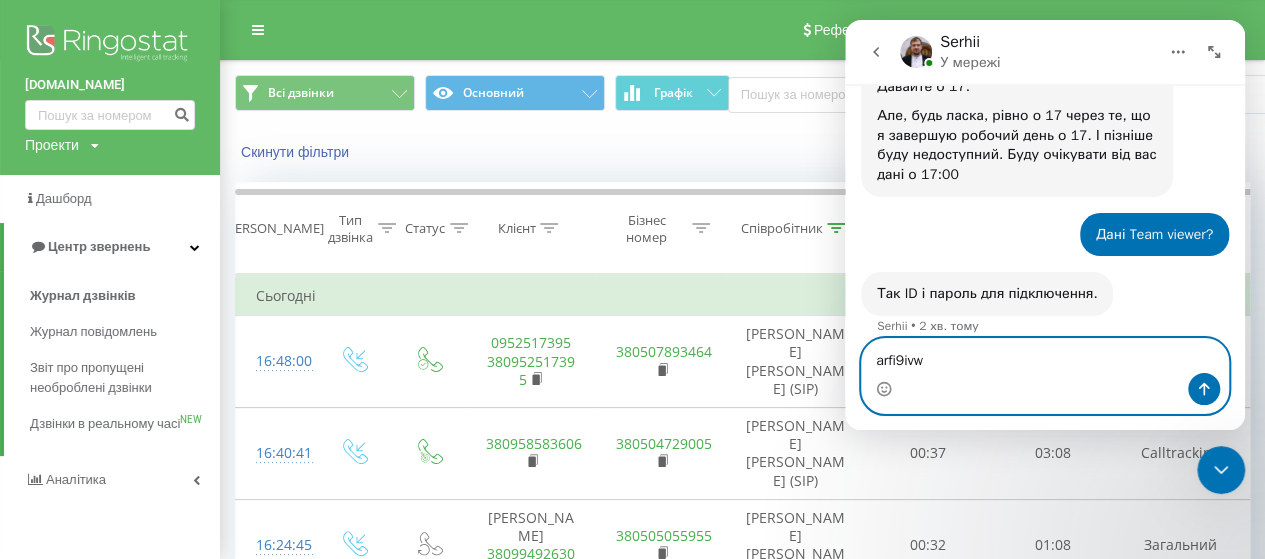 type 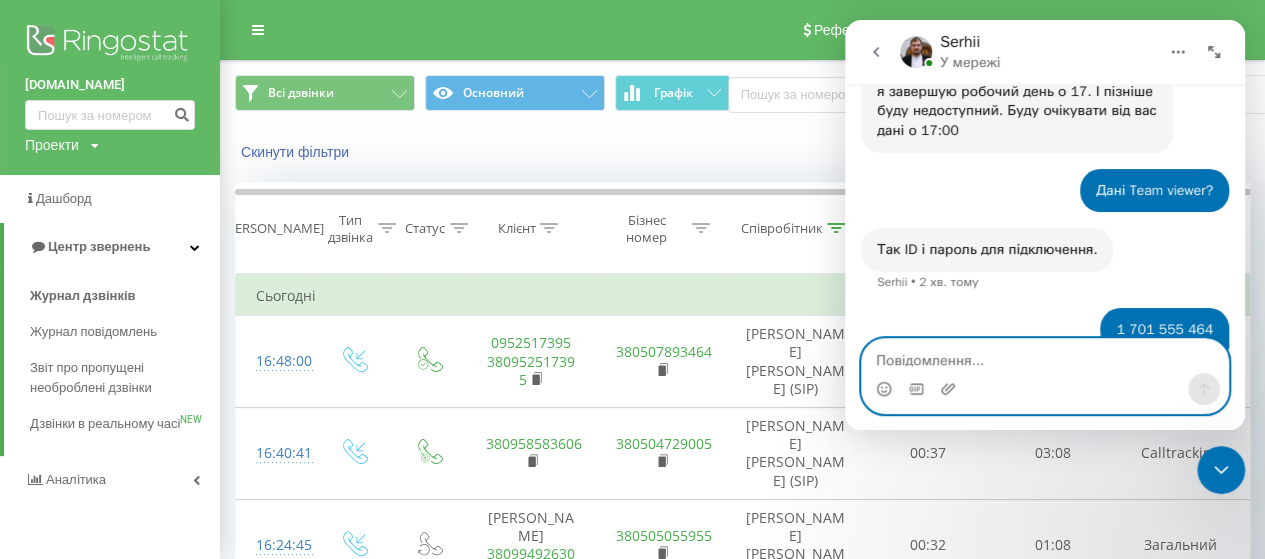 scroll, scrollTop: 3224, scrollLeft: 0, axis: vertical 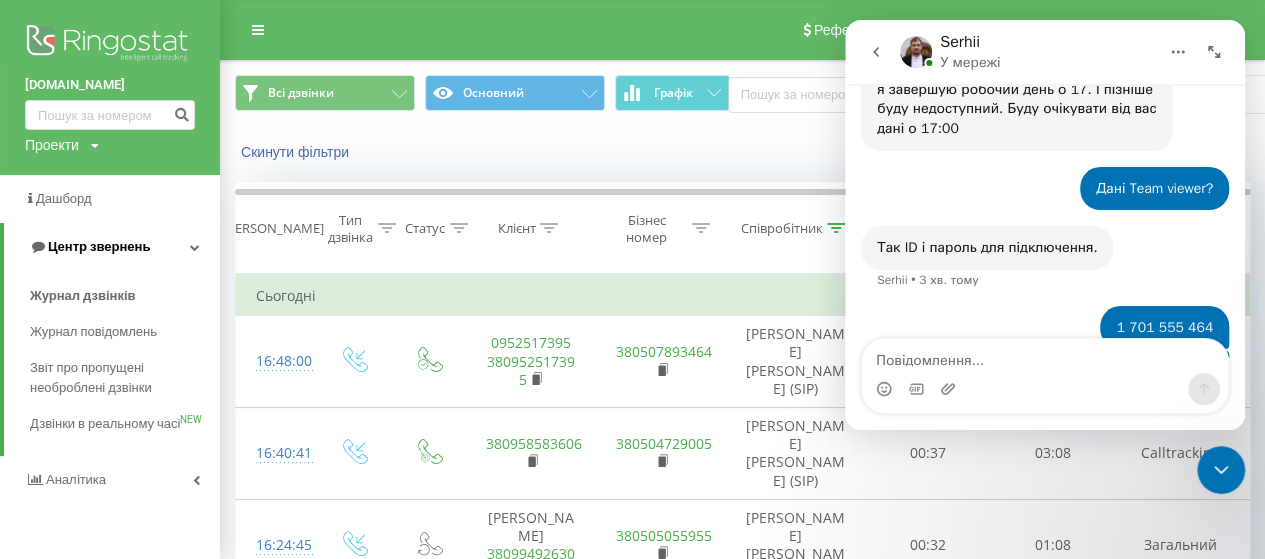 click on "Центр звернень" at bounding box center [112, 247] 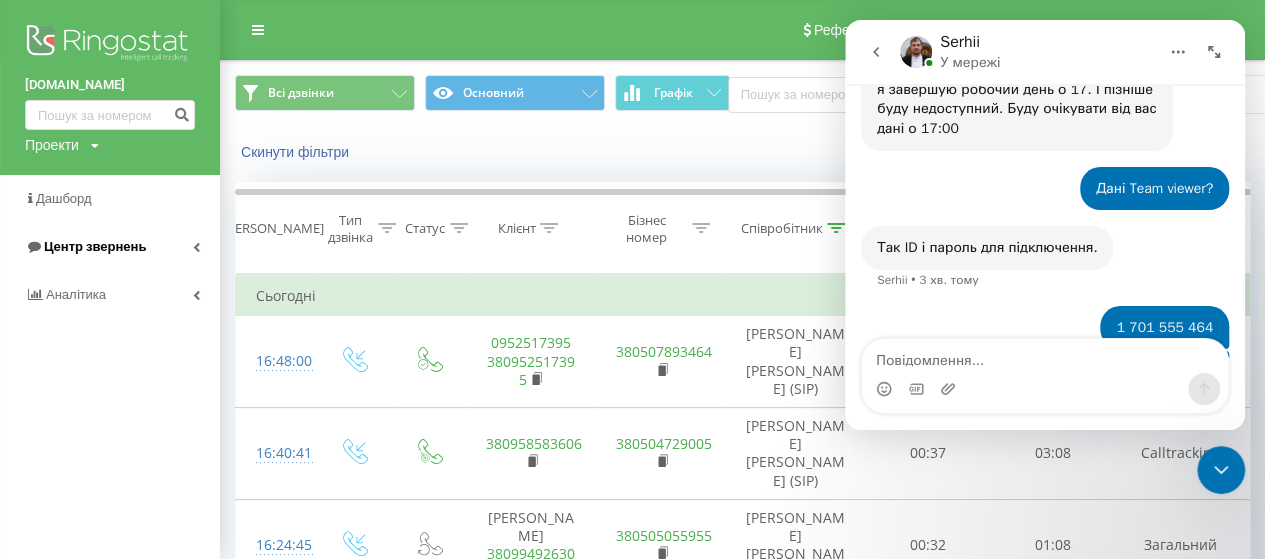click on "Центр звернень" at bounding box center (110, 247) 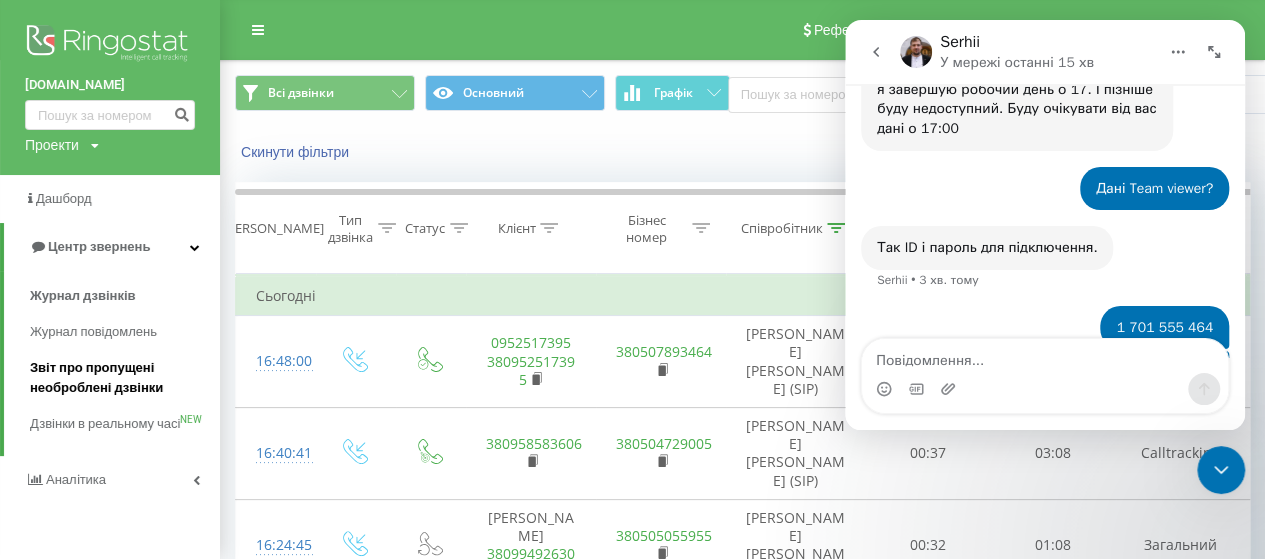 click on "Звіт про пропущені необроблені дзвінки" at bounding box center [120, 378] 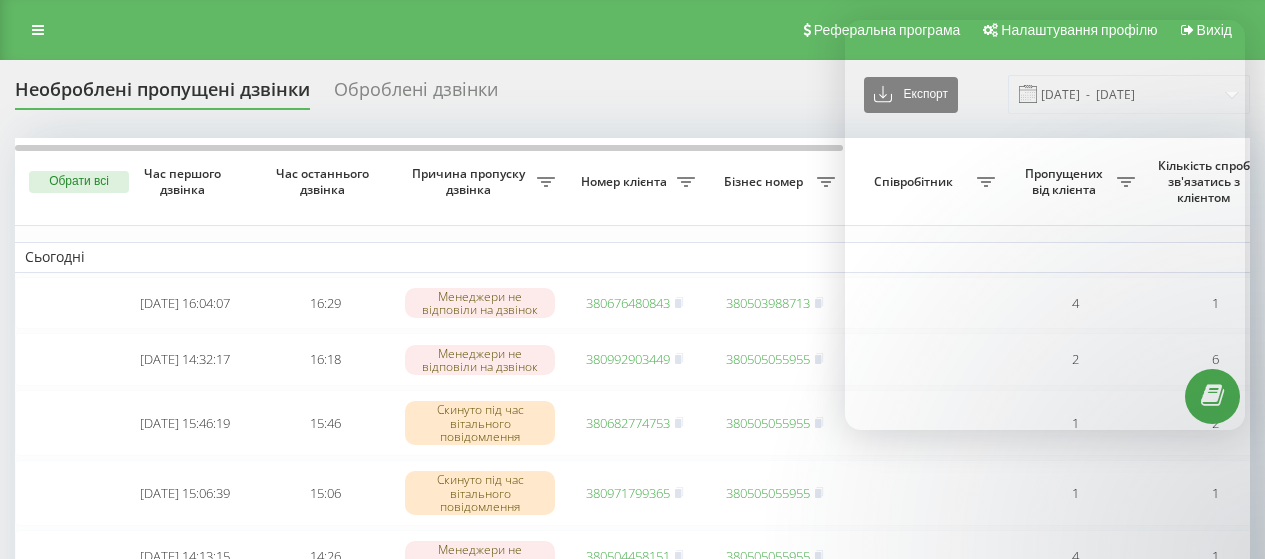scroll, scrollTop: 0, scrollLeft: 0, axis: both 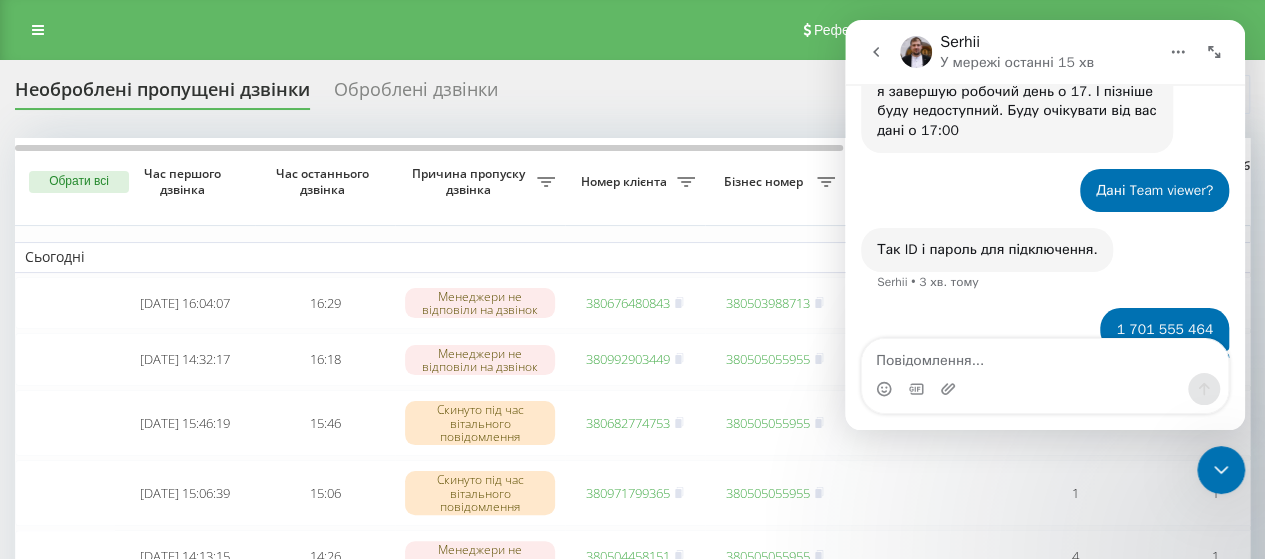 drag, startPoint x: 1237, startPoint y: 342, endPoint x: 2092, endPoint y: 373, distance: 855.5618 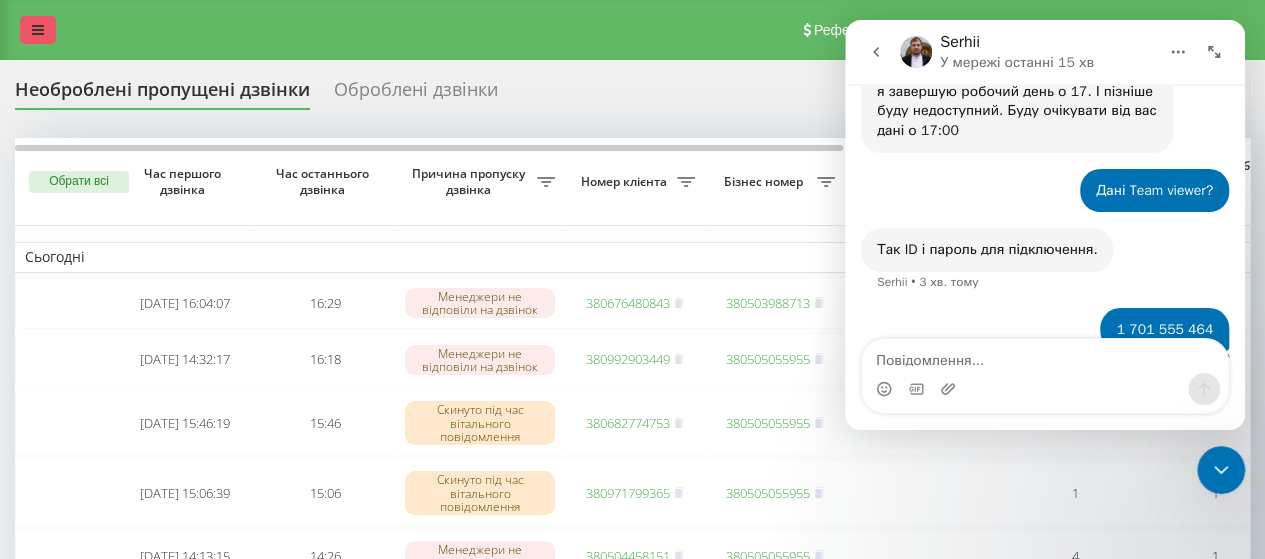 click at bounding box center [38, 30] 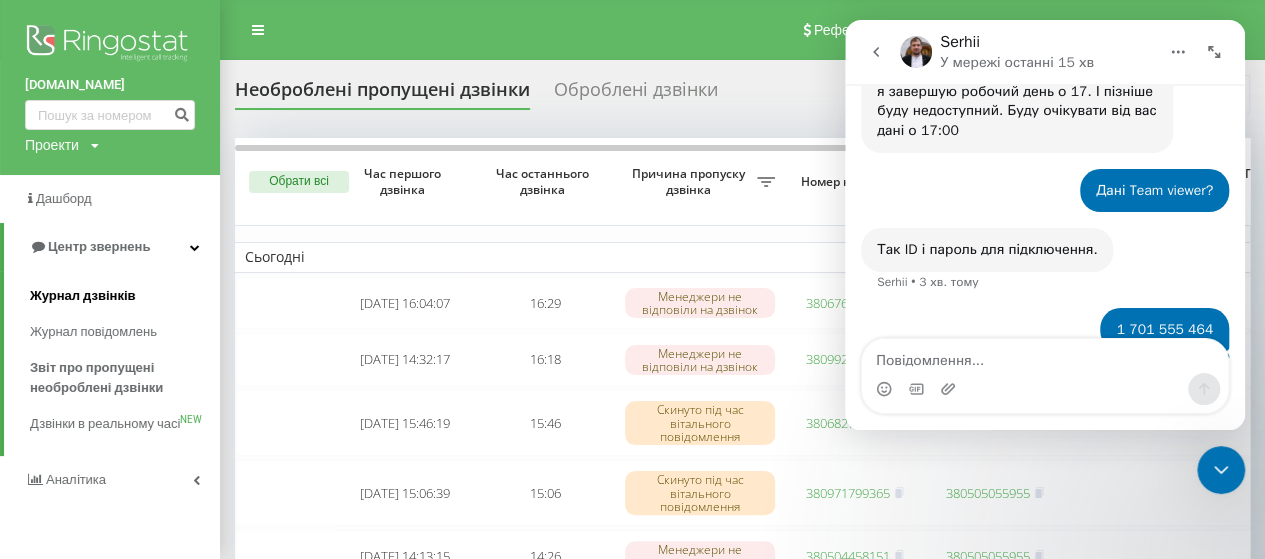 click on "Журнал дзвінків" at bounding box center [83, 296] 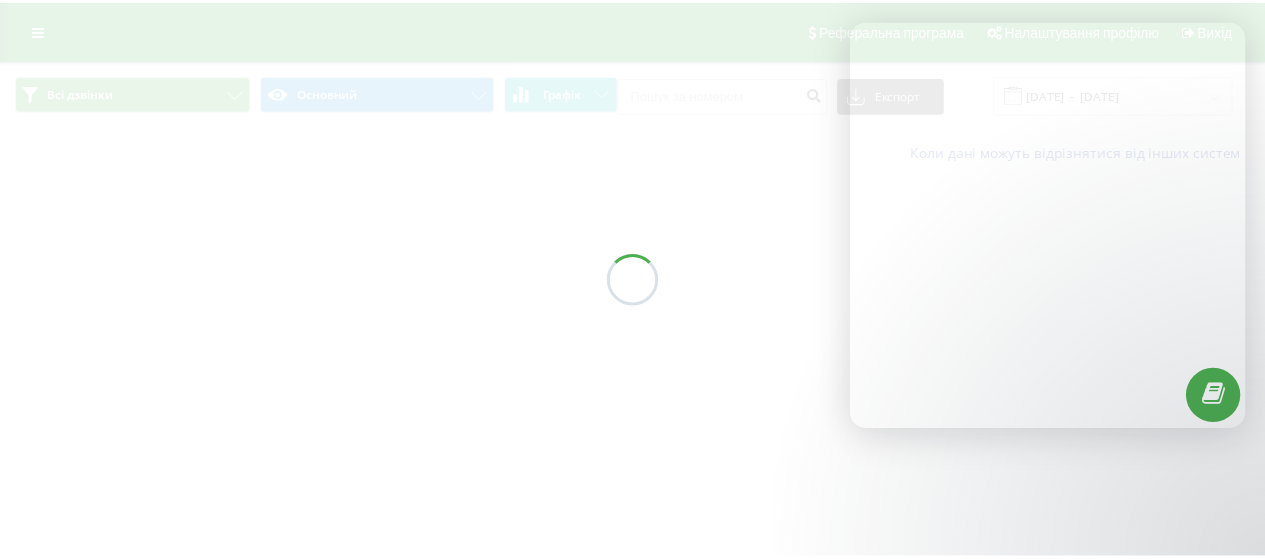 scroll, scrollTop: 0, scrollLeft: 0, axis: both 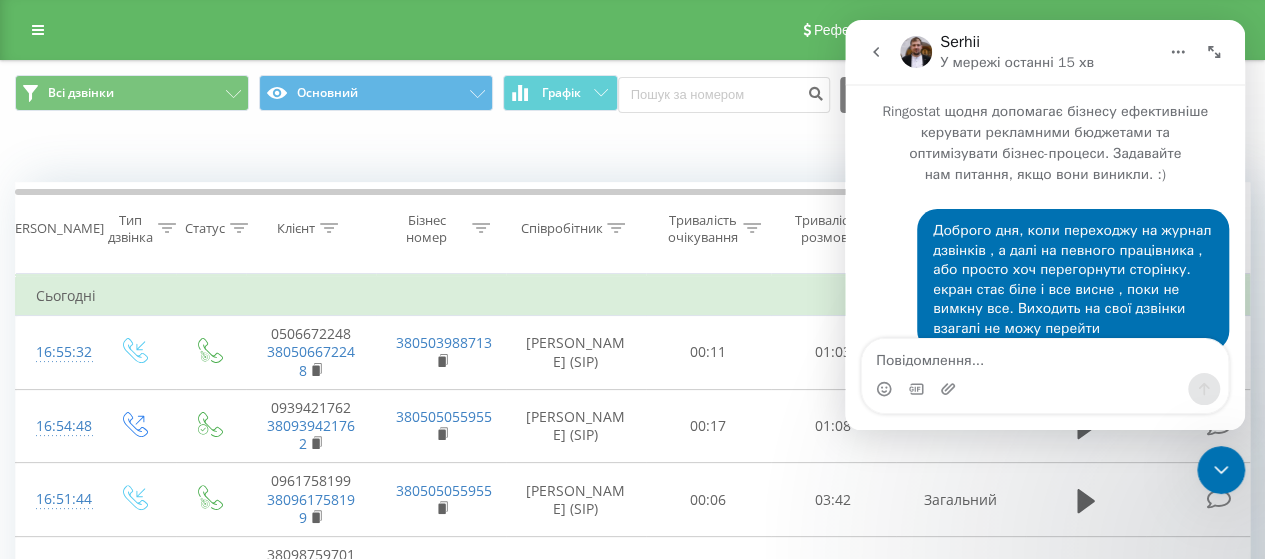 click at bounding box center [1221, 470] 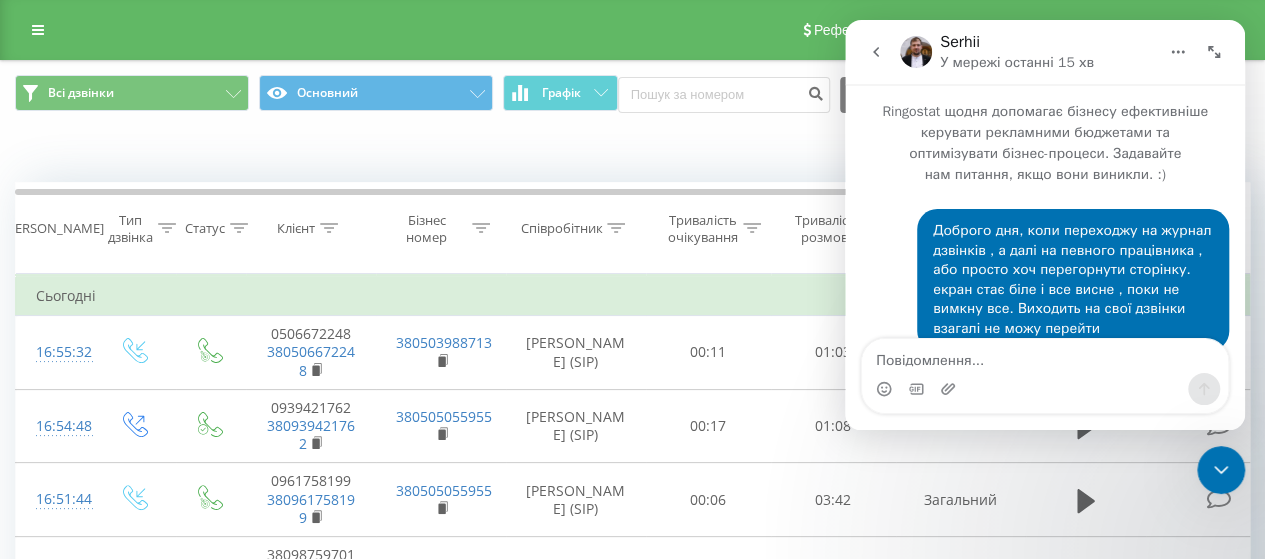 scroll, scrollTop: 0, scrollLeft: 0, axis: both 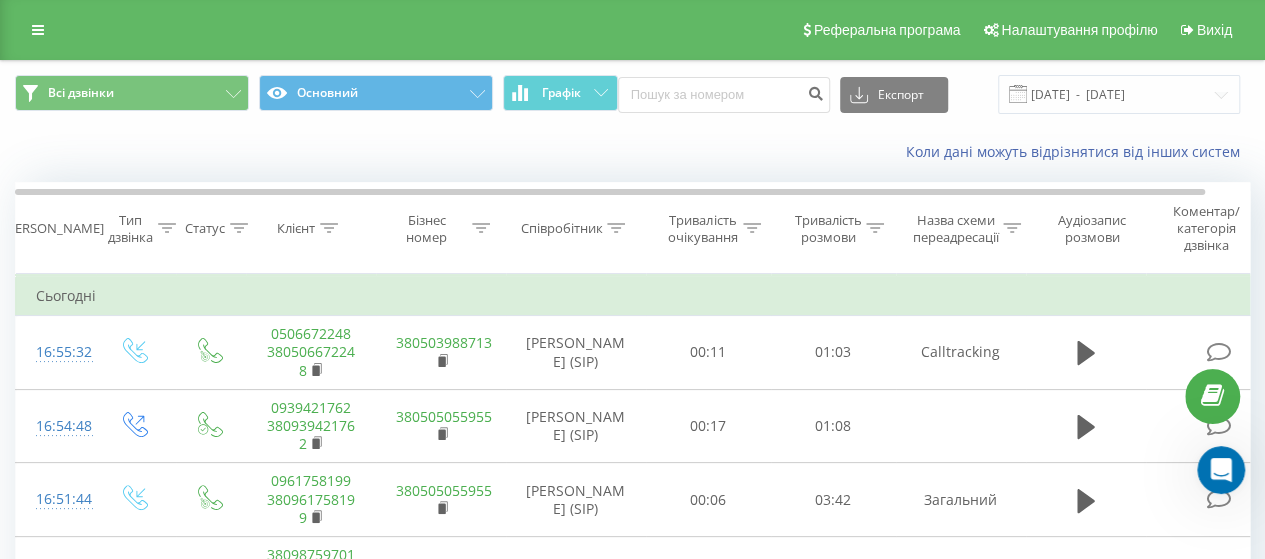 click 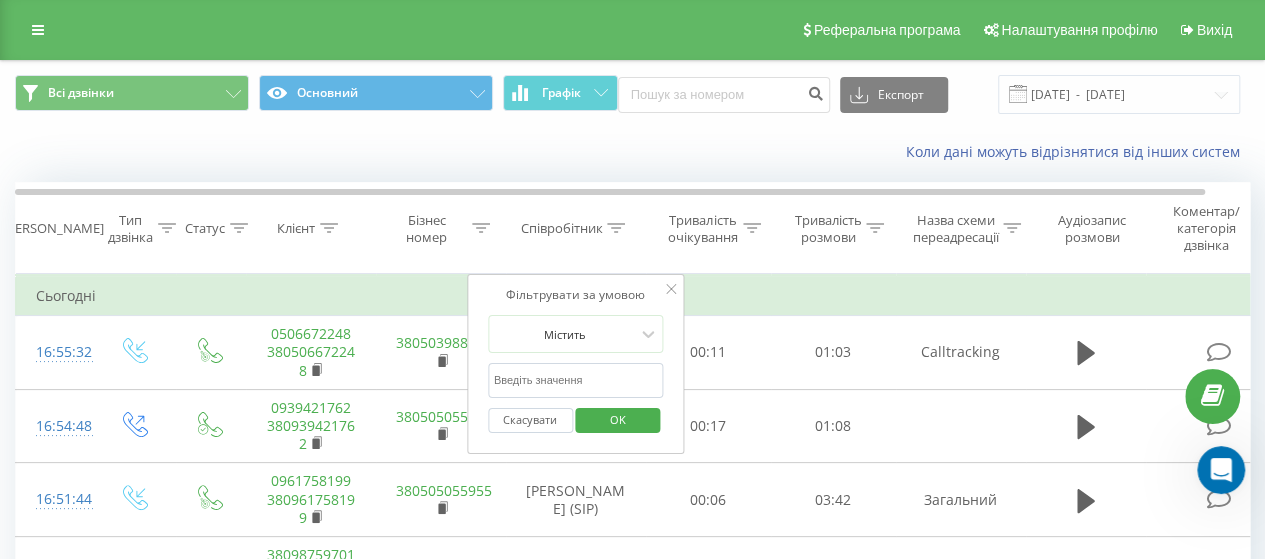 click at bounding box center [576, 380] 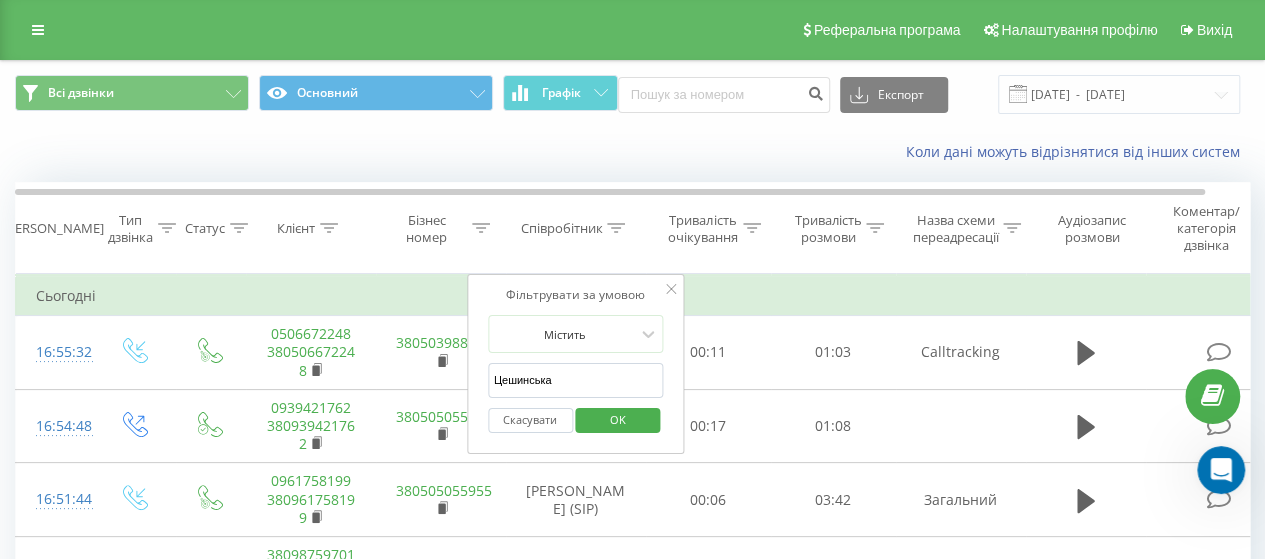 click on "OK" at bounding box center [618, 420] 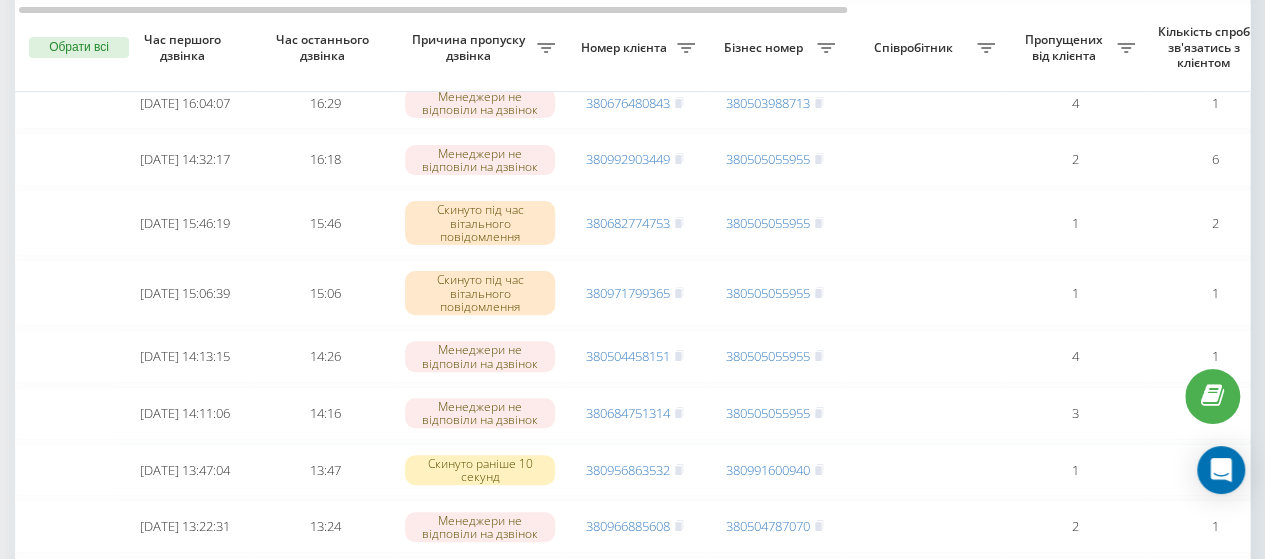 scroll, scrollTop: 0, scrollLeft: 0, axis: both 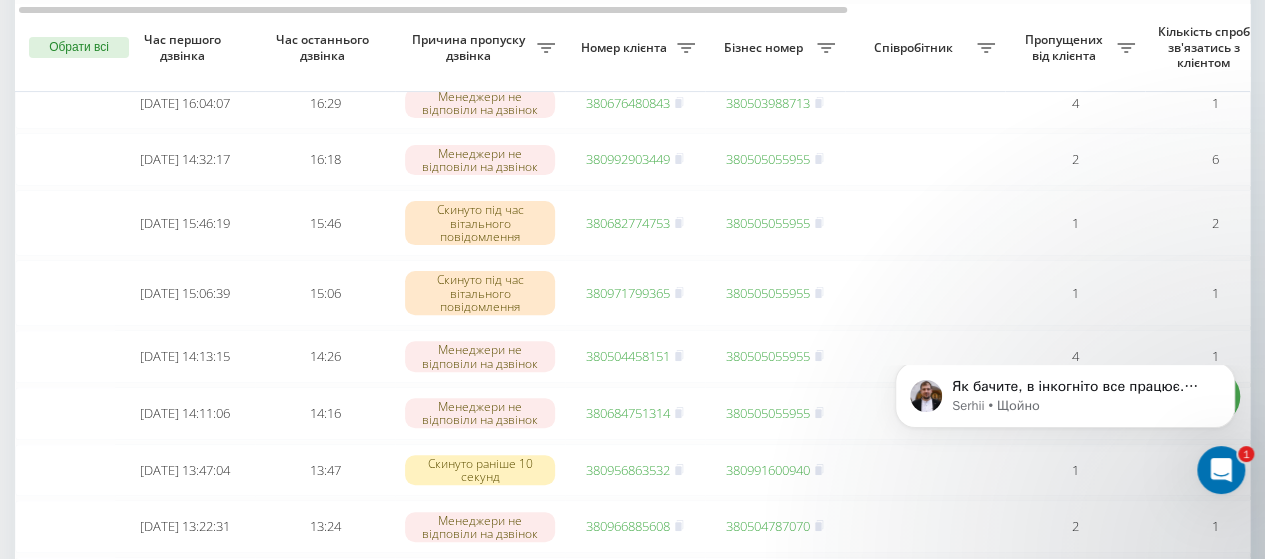 click at bounding box center (1221, 470) 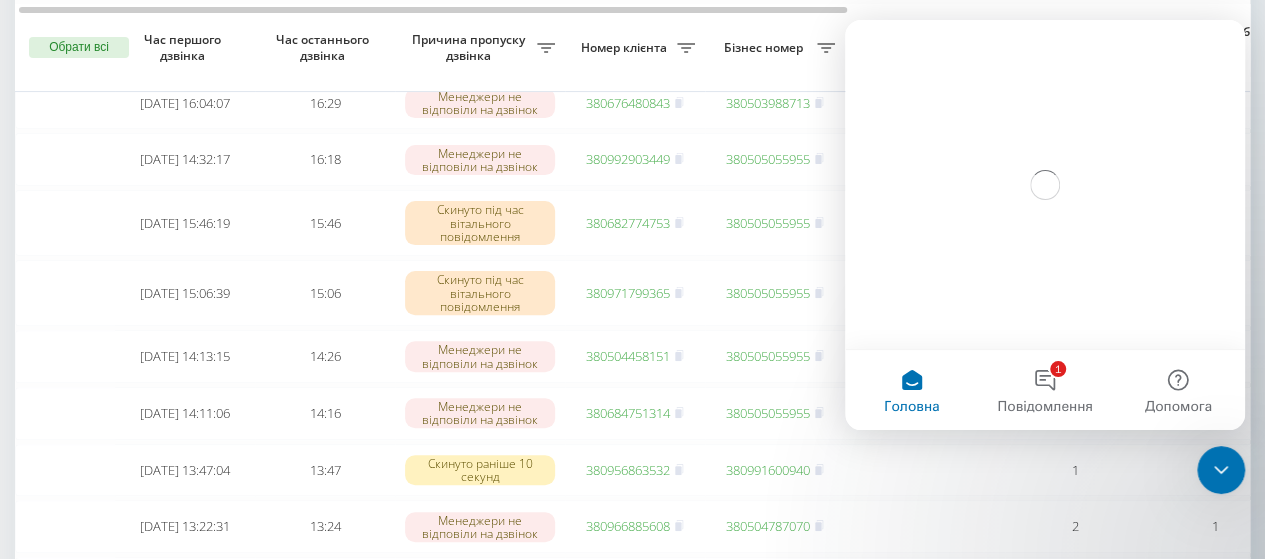 scroll, scrollTop: 0, scrollLeft: 0, axis: both 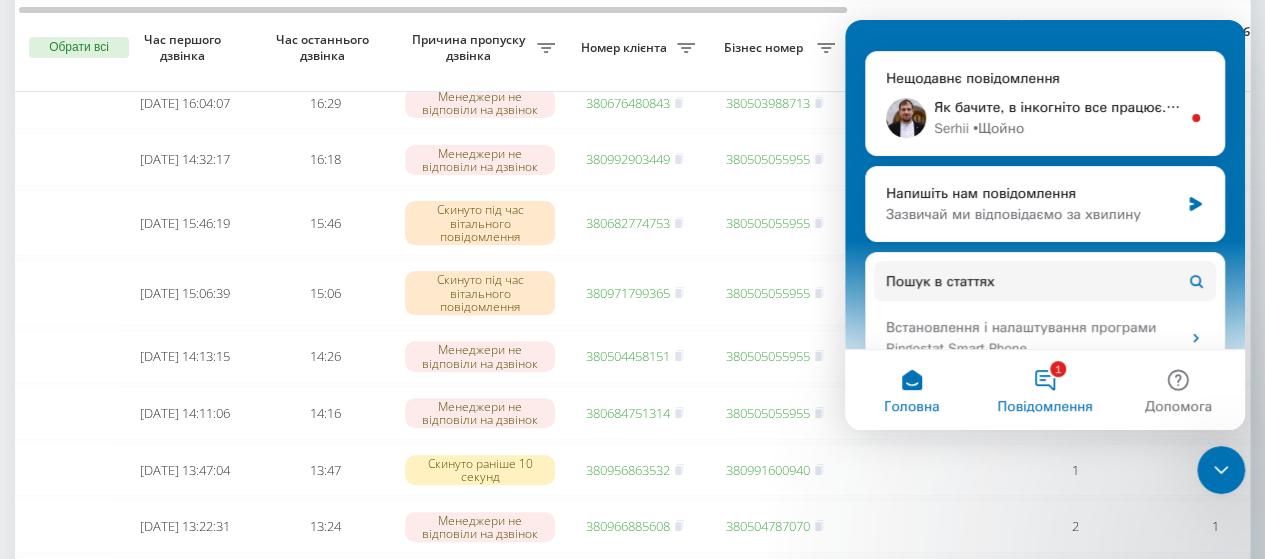 click on "Повідомлення" at bounding box center (1044, 407) 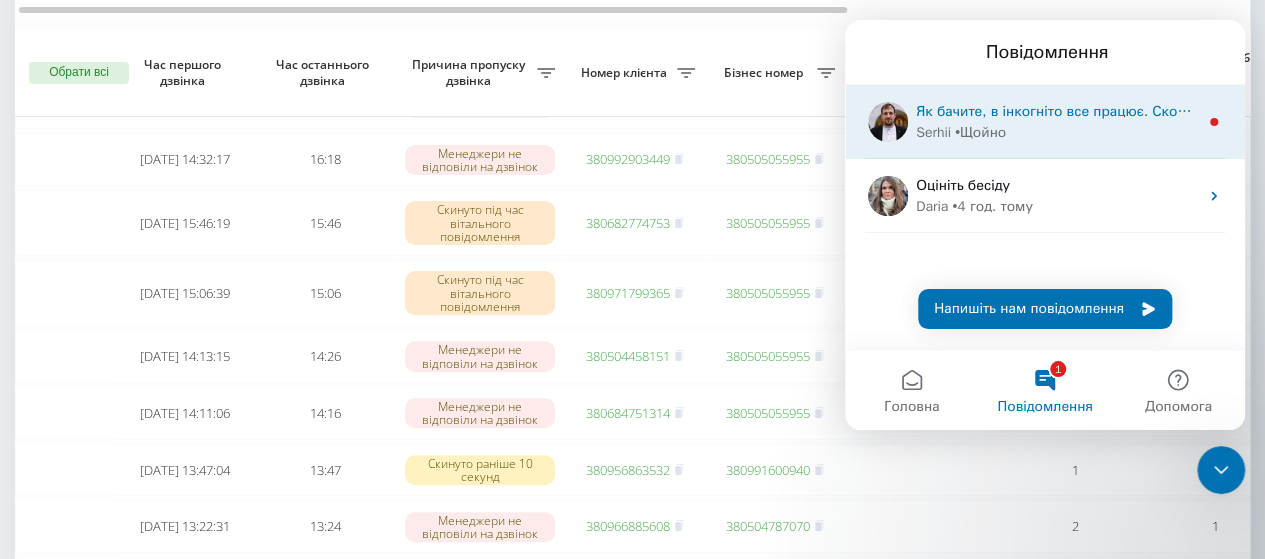 scroll, scrollTop: 239, scrollLeft: 0, axis: vertical 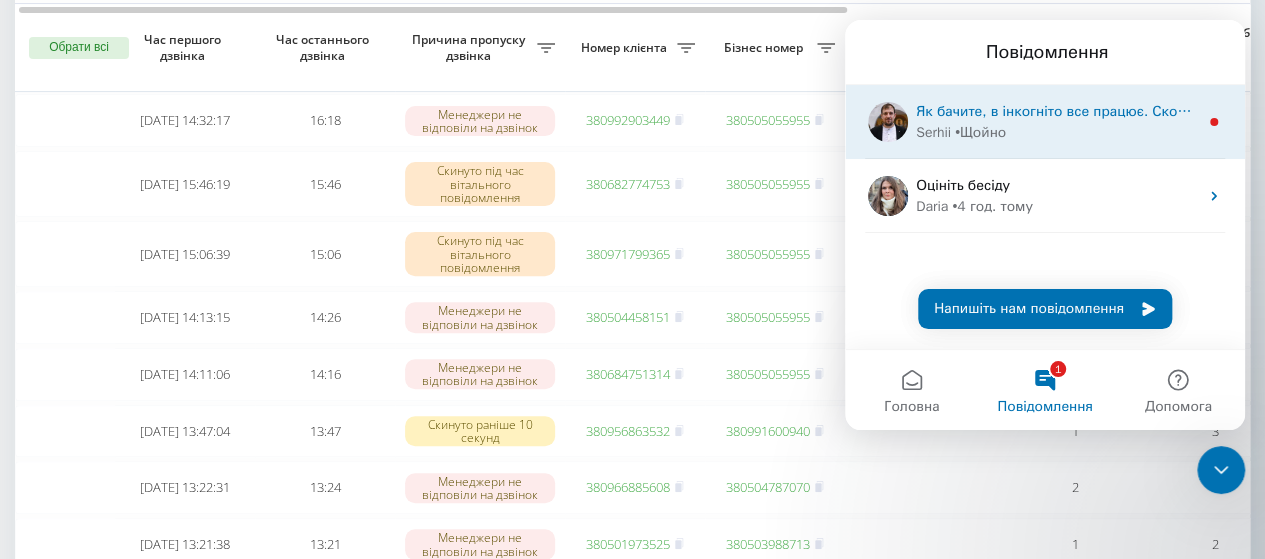 click on "Як бачите, в інкогніто все працює.   Скоріше за все щось закешувалось. Спробуйте очистити кеш/кукі так я вам про це говорив. Також перелогінитись до кабінету." at bounding box center (1466, 111) 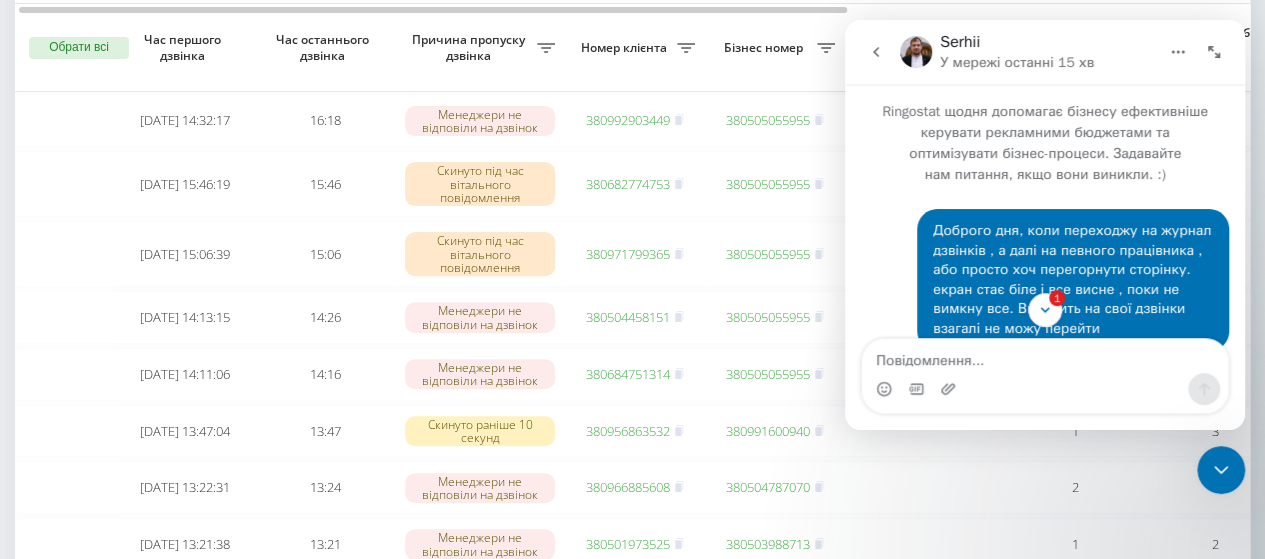 scroll, scrollTop: 281, scrollLeft: 0, axis: vertical 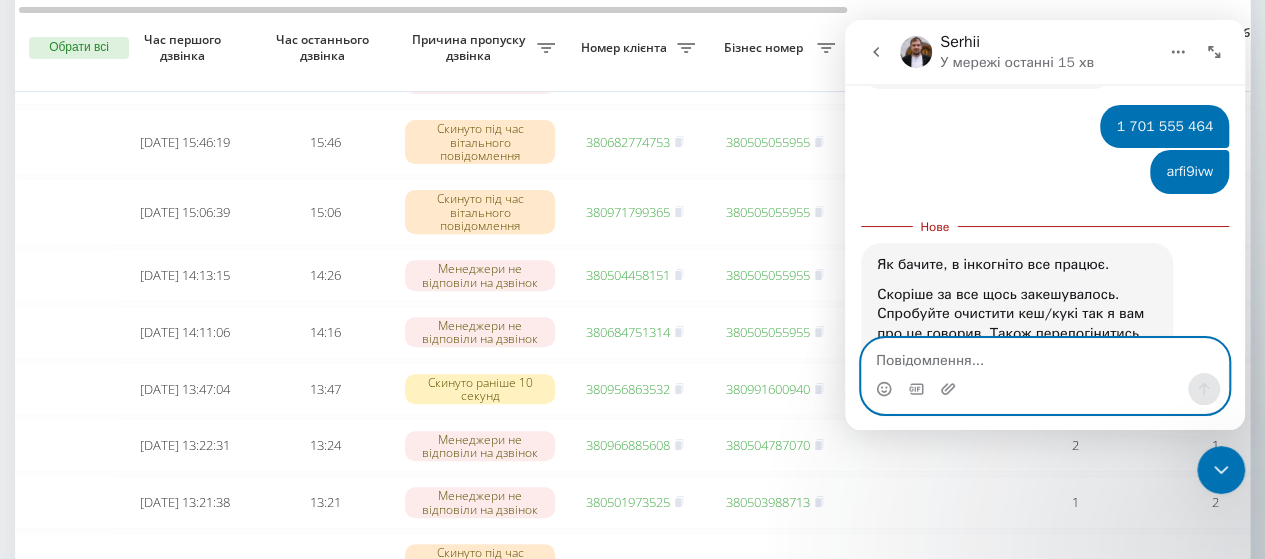 click at bounding box center (1045, 356) 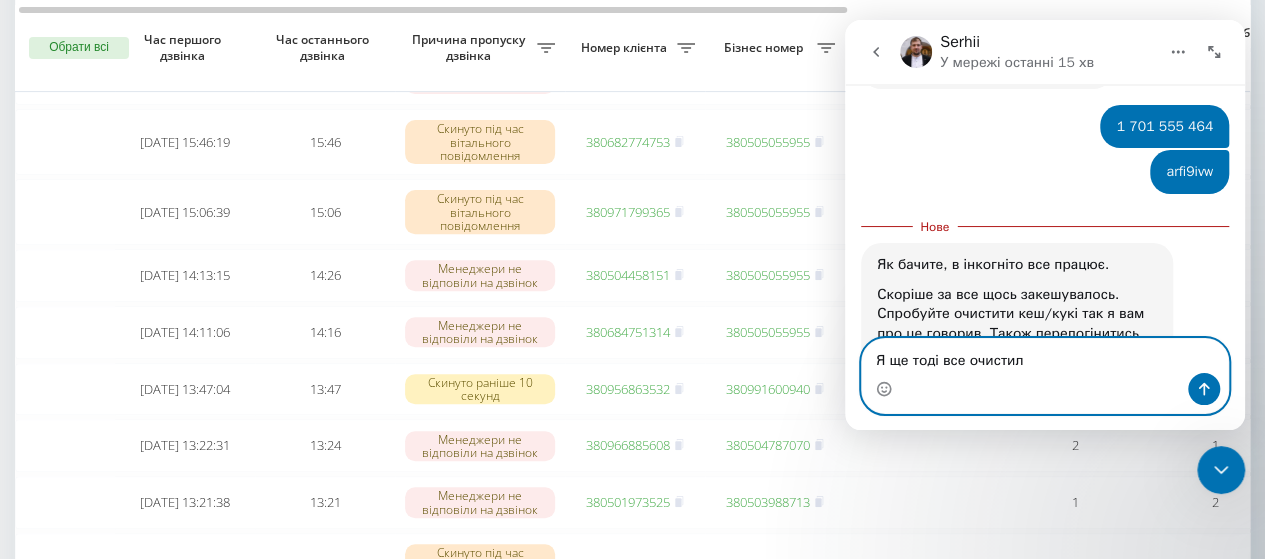 type on "Я ще тоді все очистила" 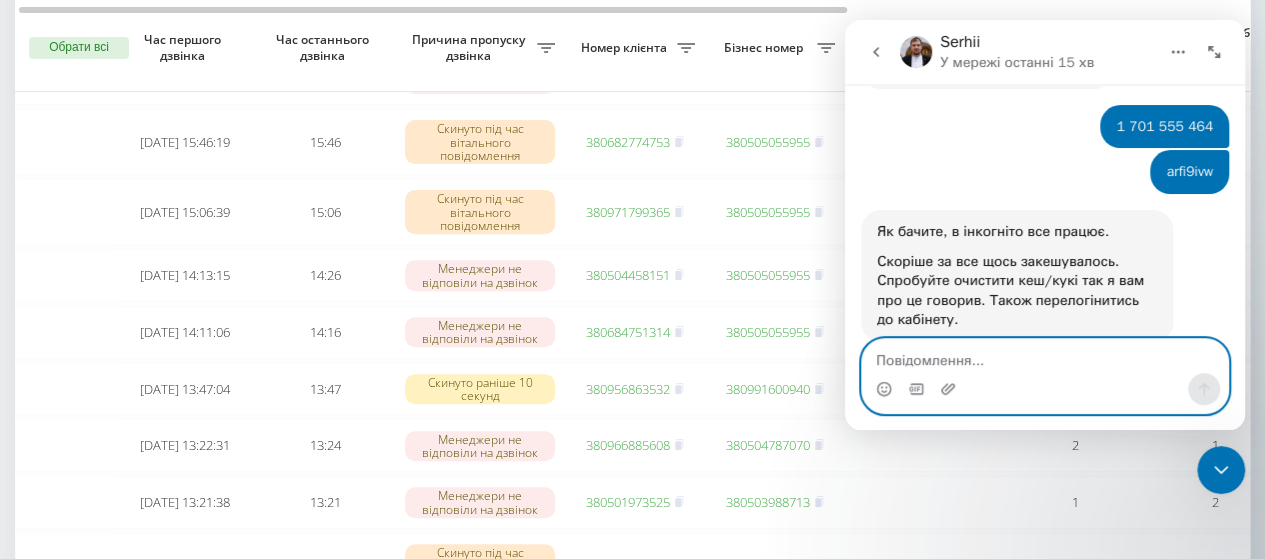 scroll, scrollTop: 3431, scrollLeft: 0, axis: vertical 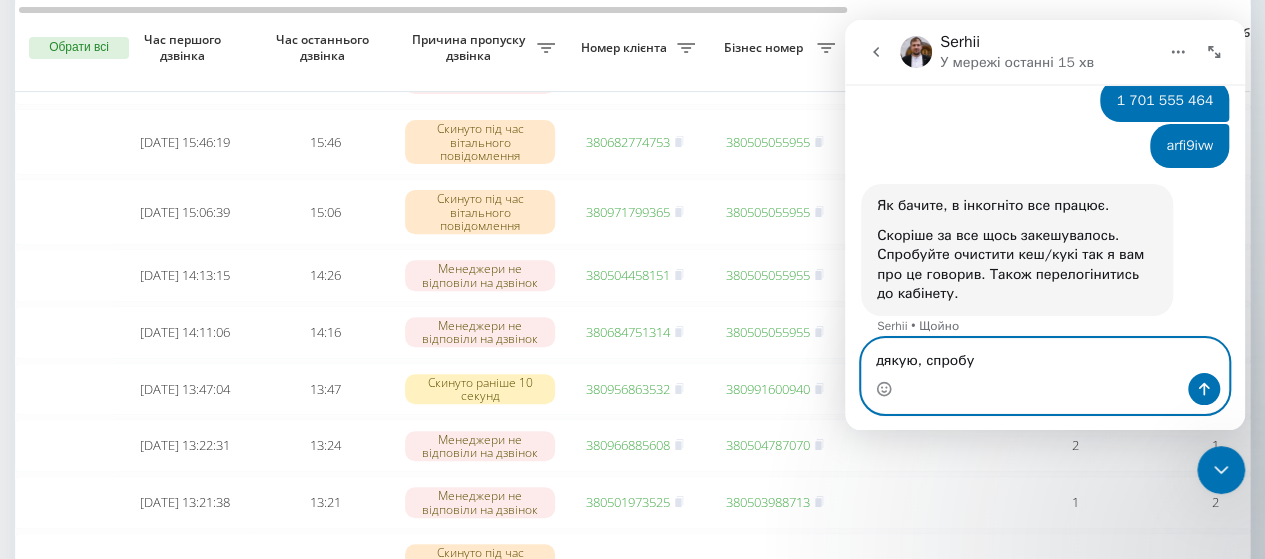 type on "дякую, спробую" 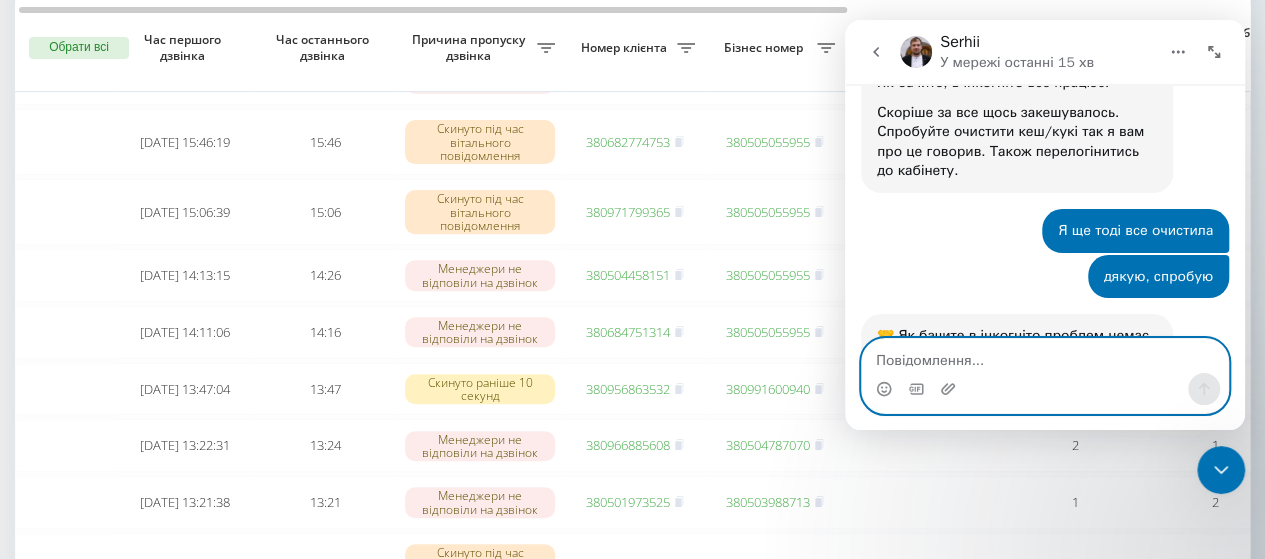 scroll, scrollTop: 3576, scrollLeft: 0, axis: vertical 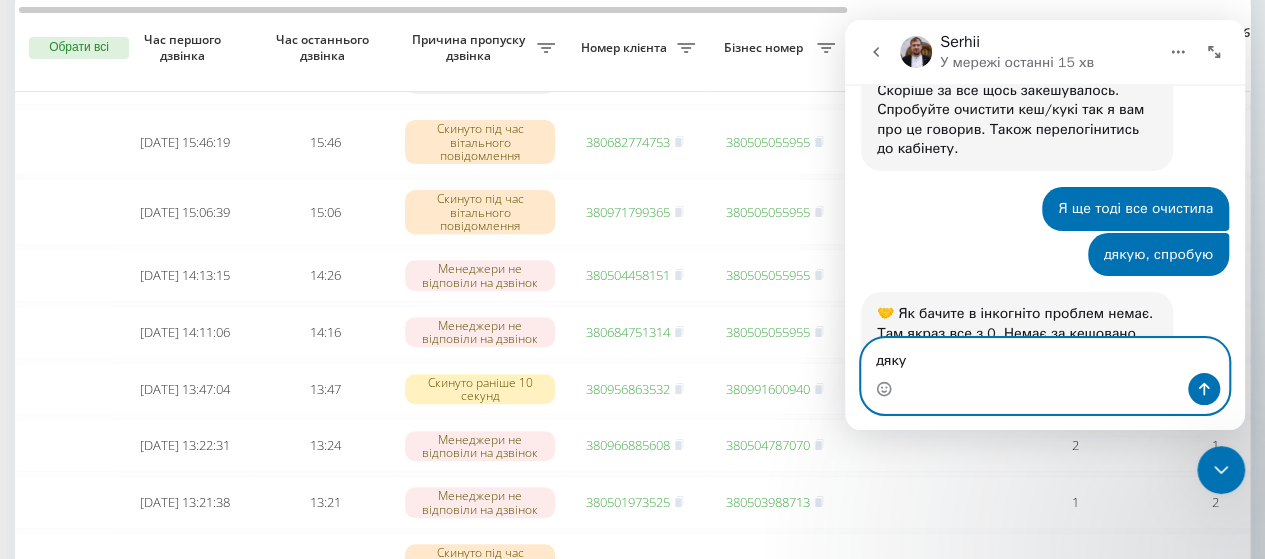 type on "дякую" 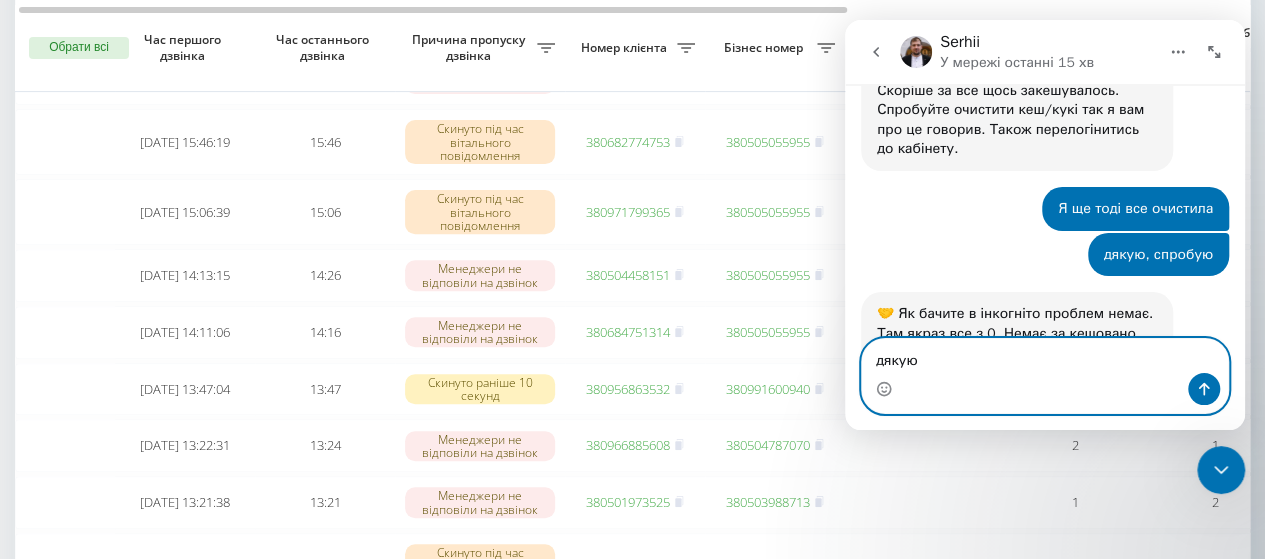 type 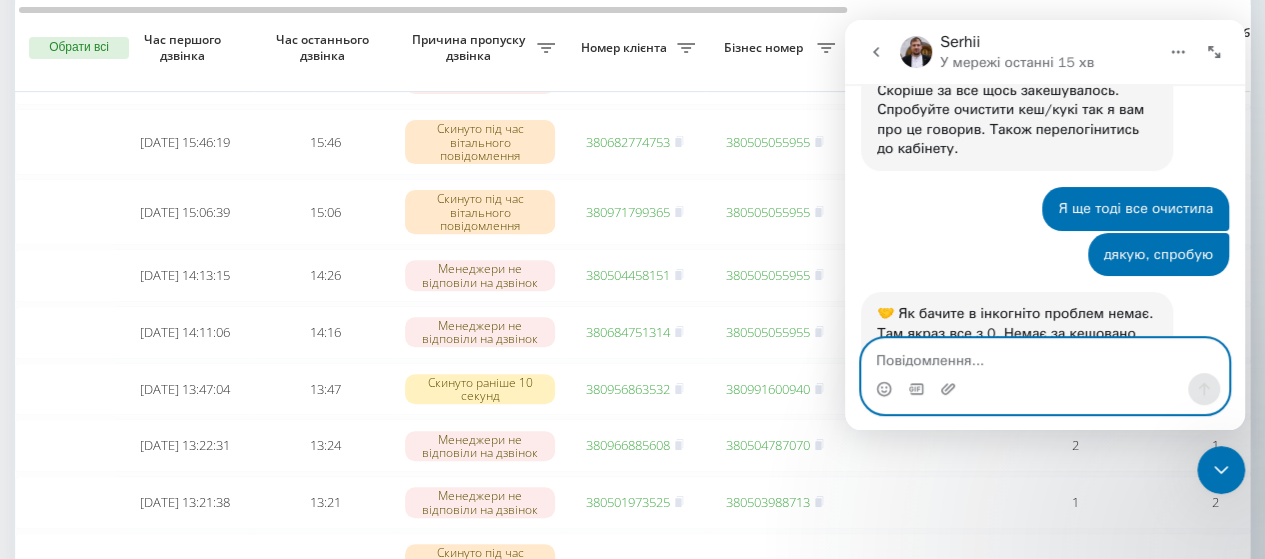 scroll, scrollTop: 3635, scrollLeft: 0, axis: vertical 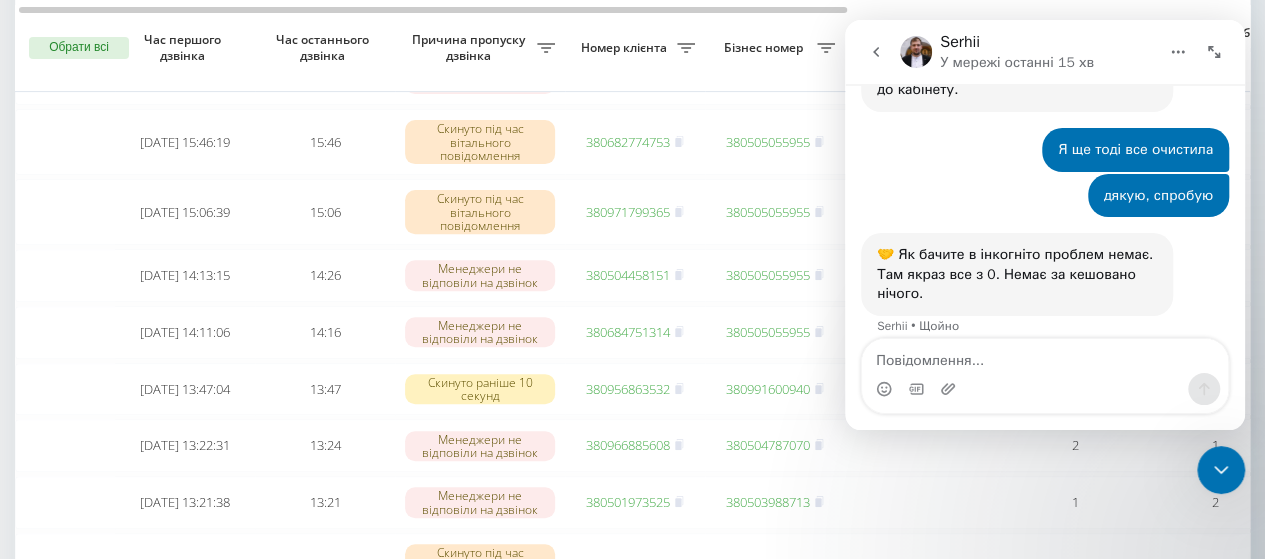 click 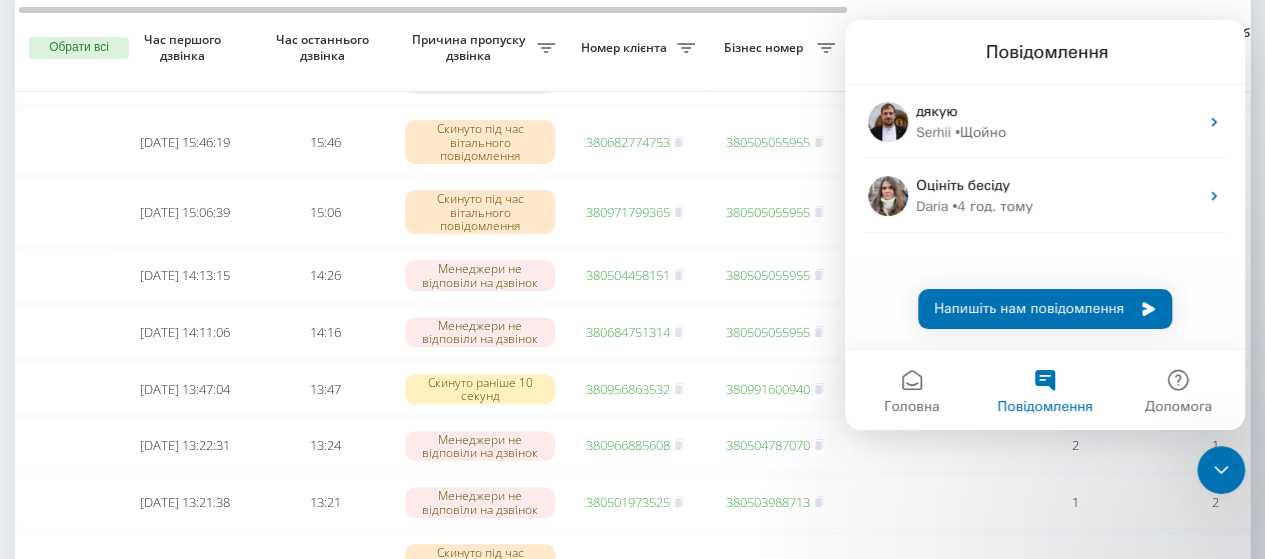 scroll, scrollTop: 0, scrollLeft: 0, axis: both 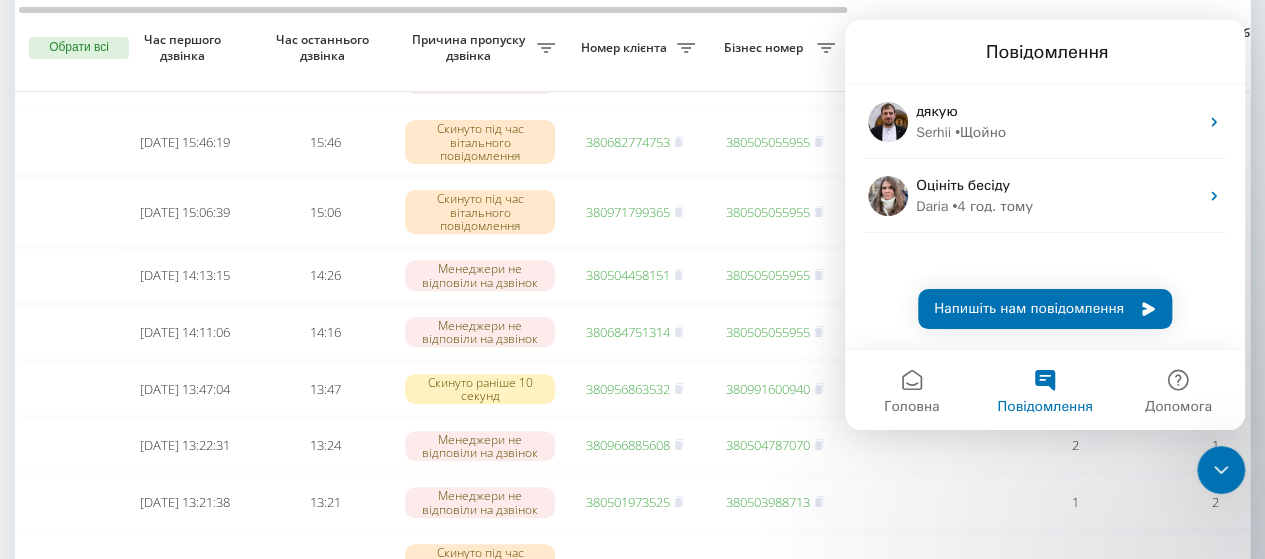 click 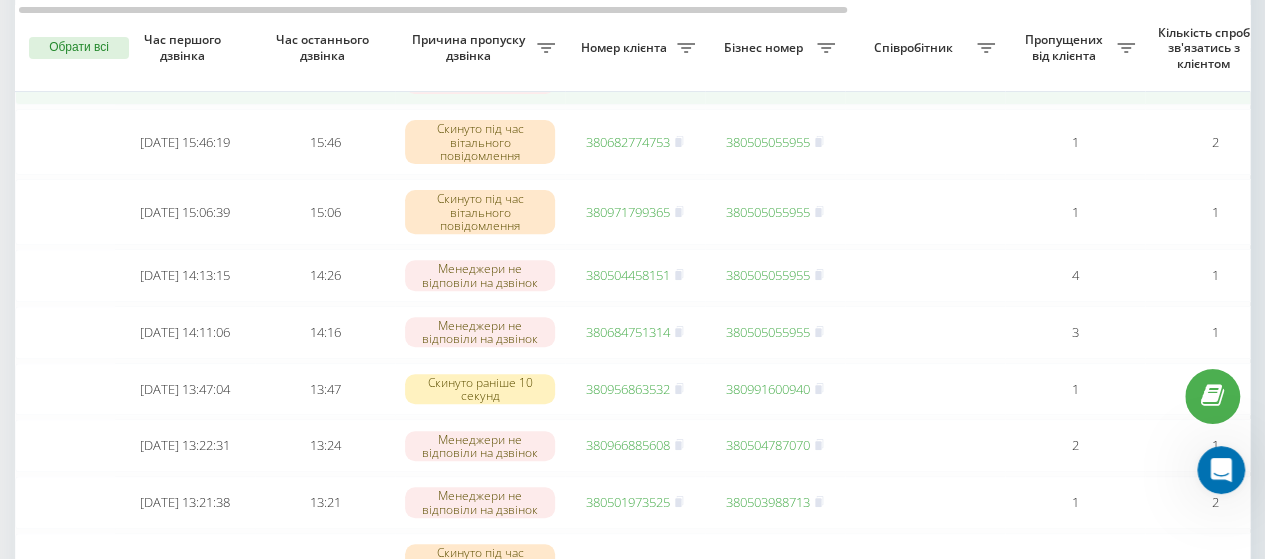 scroll, scrollTop: 0, scrollLeft: 0, axis: both 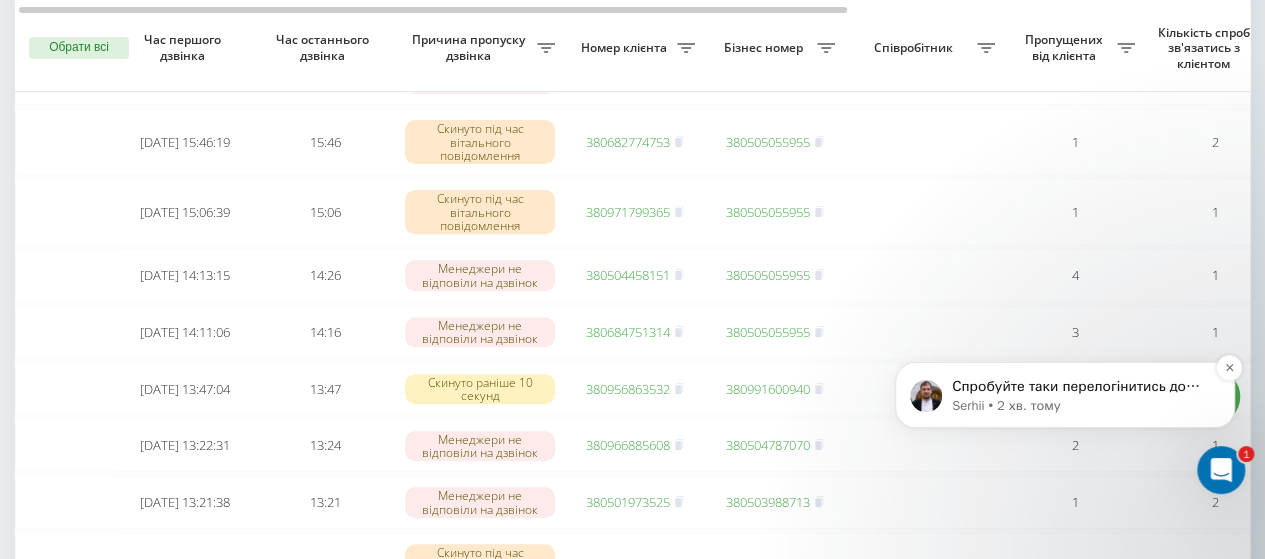 click on "Спробуйте таки перелогінитись до кабінету. Можливо виправиться." at bounding box center [1081, 387] 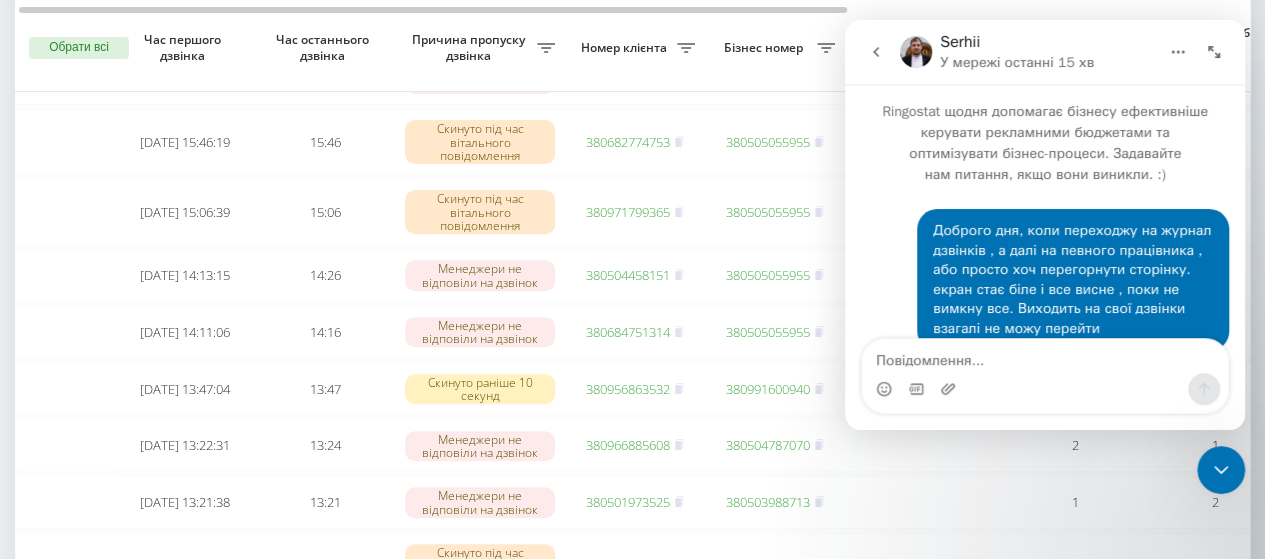 scroll, scrollTop: 2, scrollLeft: 0, axis: vertical 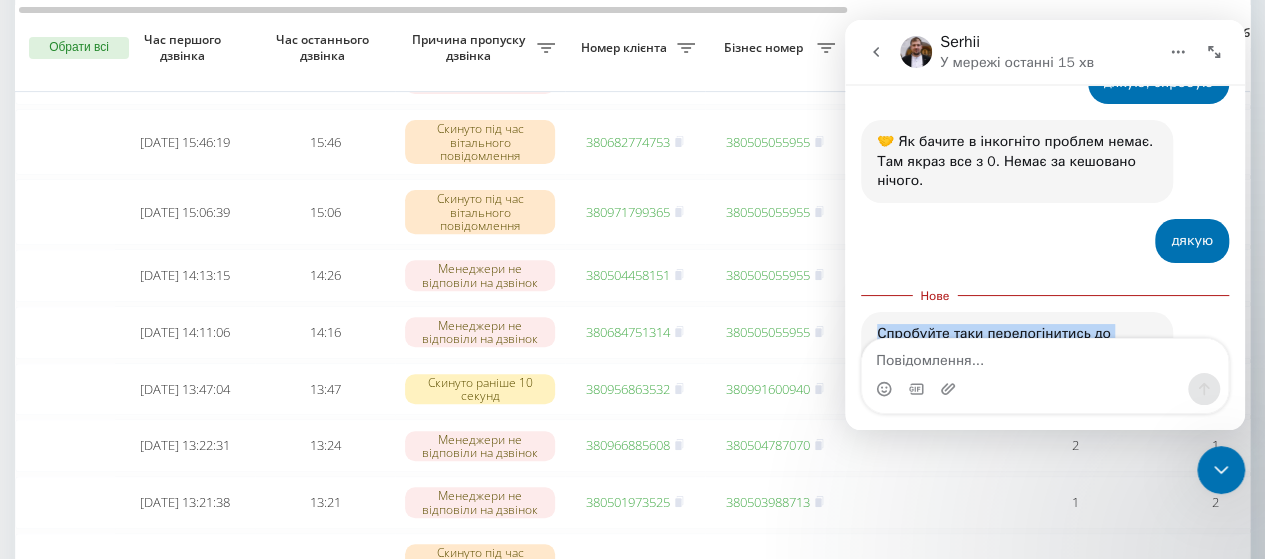 drag, startPoint x: 871, startPoint y: 250, endPoint x: 1087, endPoint y: 276, distance: 217.55919 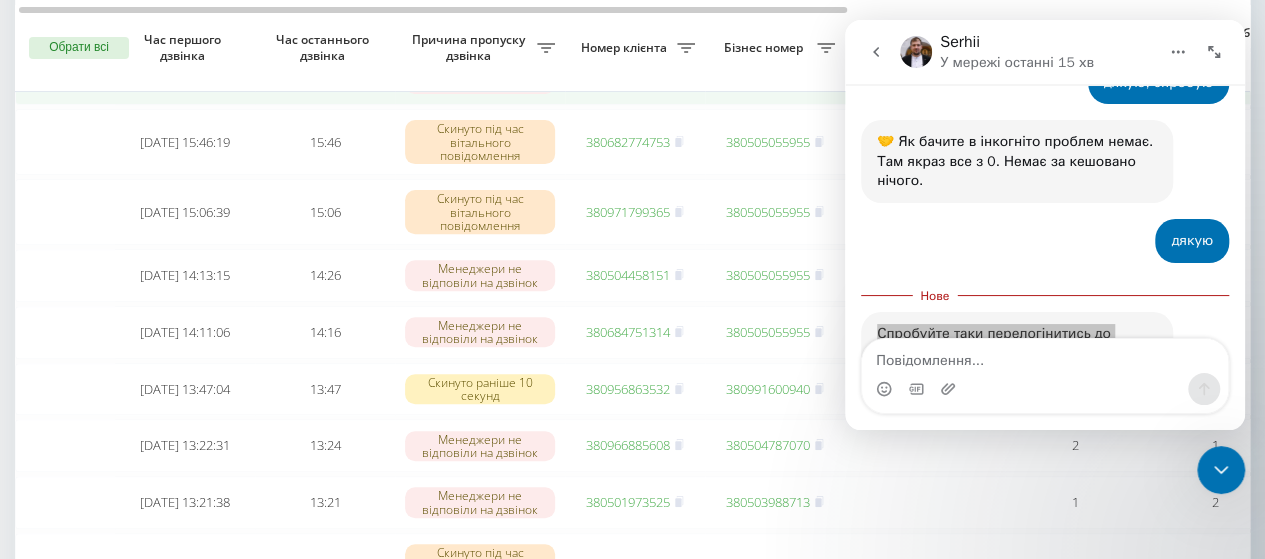 click at bounding box center (65, 78) 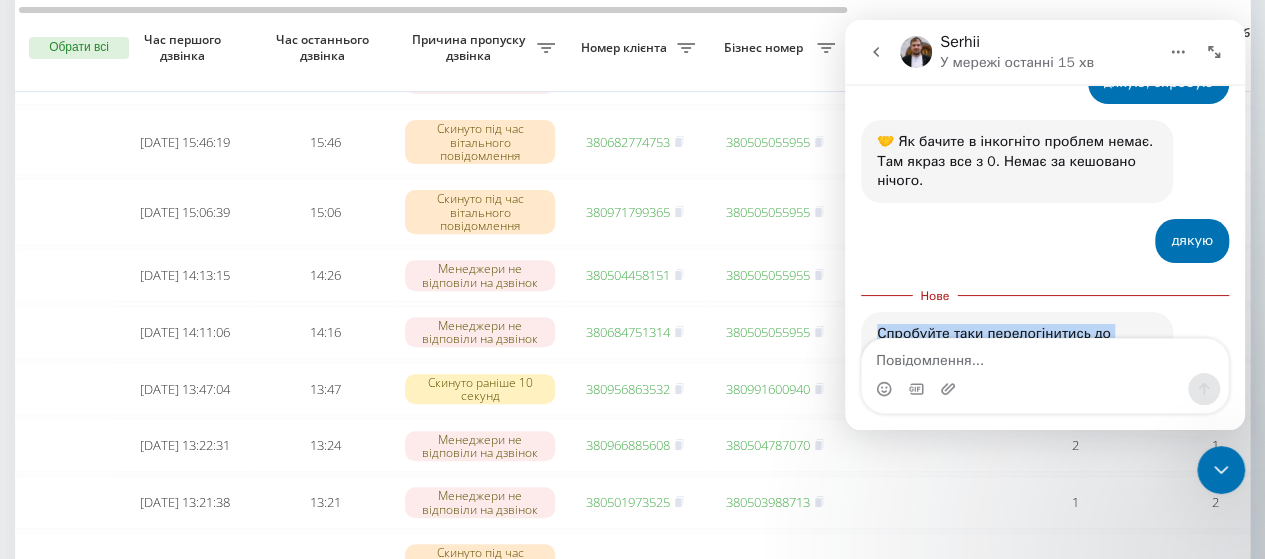 click 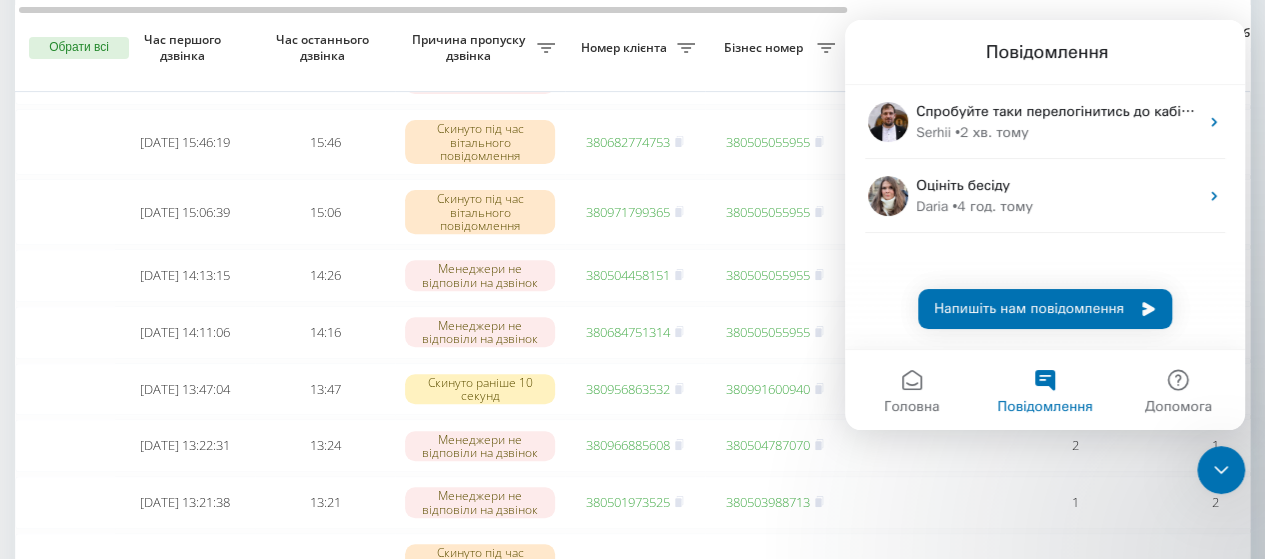 scroll, scrollTop: 0, scrollLeft: 0, axis: both 